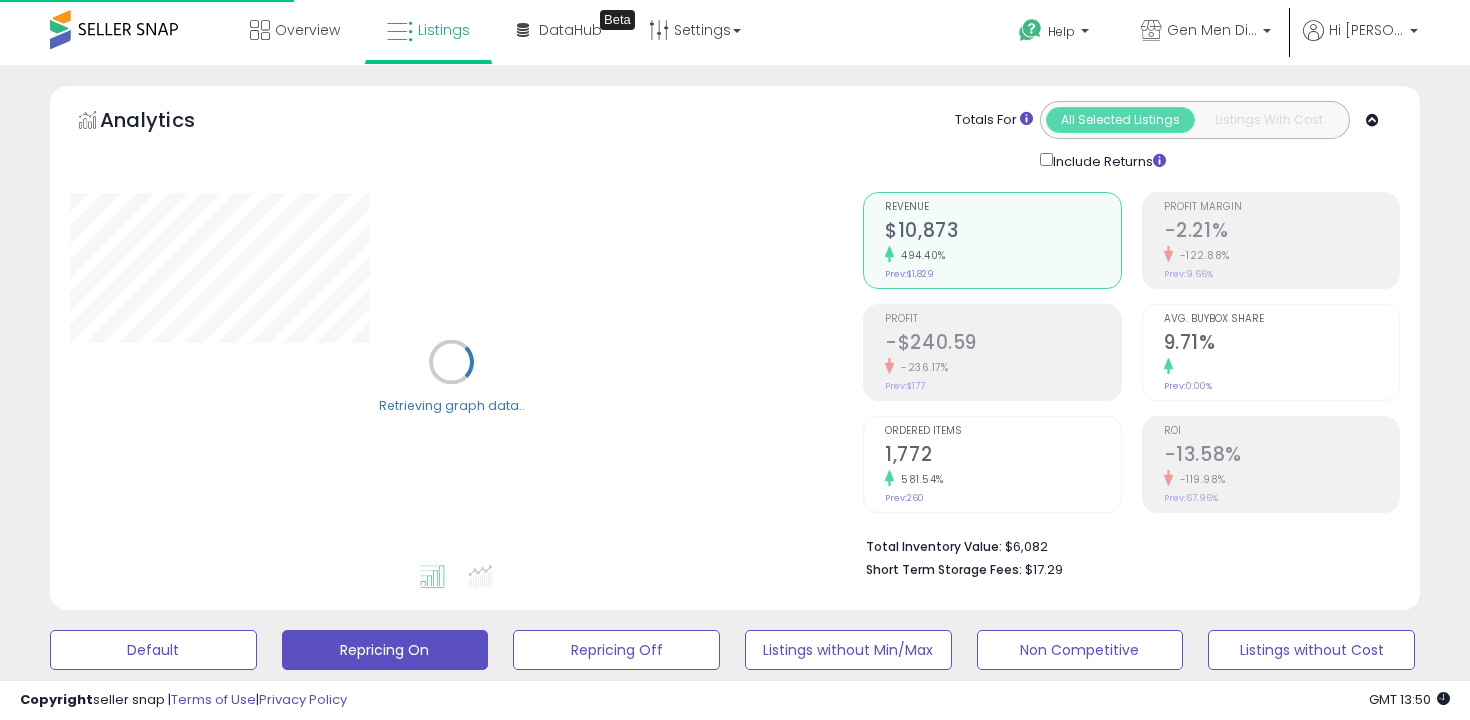 scroll, scrollTop: 0, scrollLeft: 0, axis: both 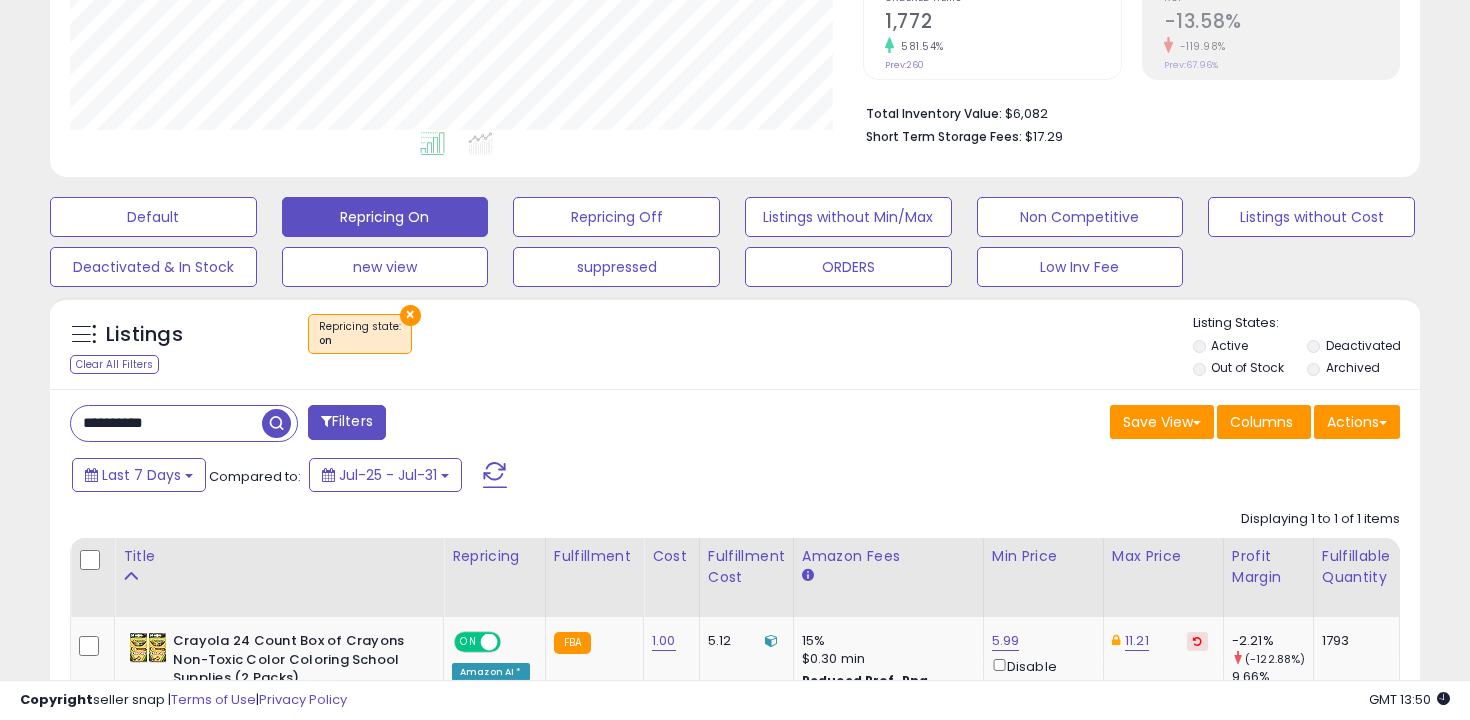click on "**********" at bounding box center [166, 423] 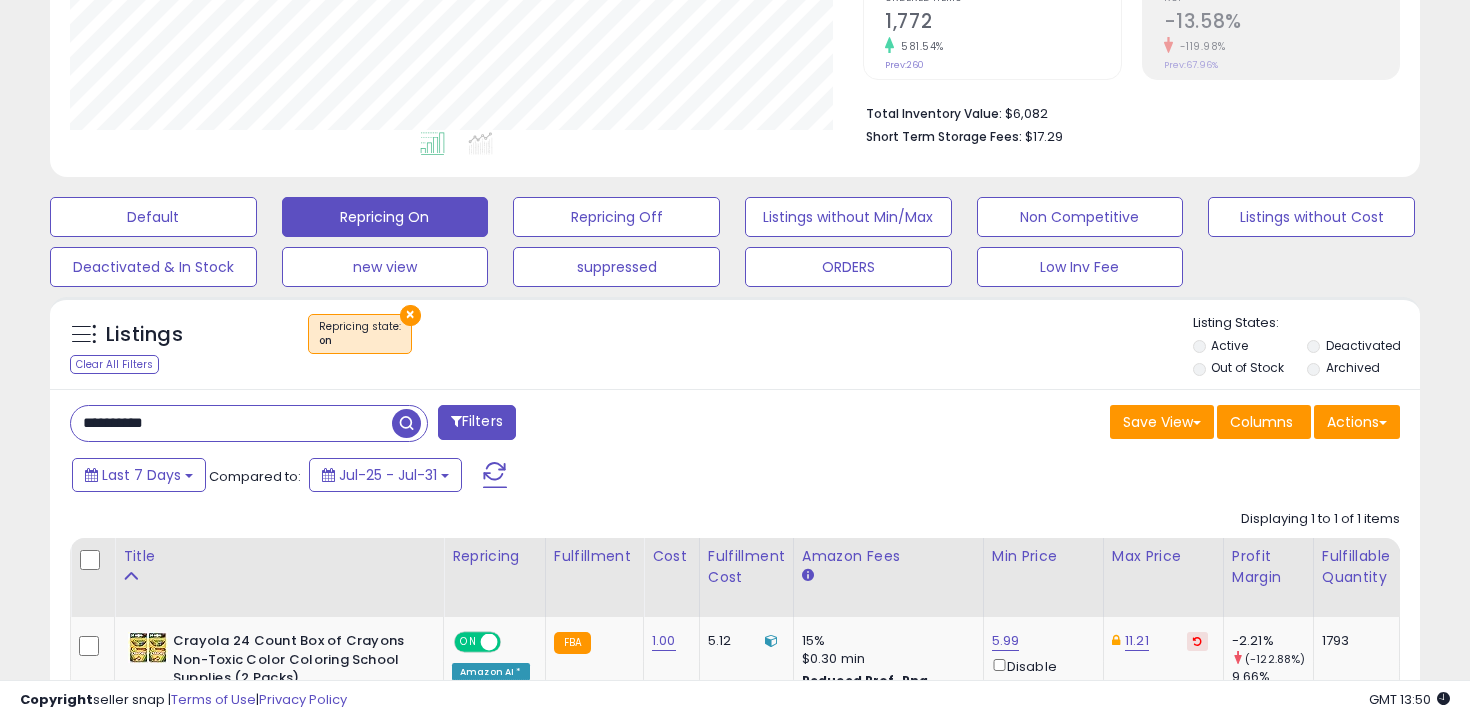 click on "**********" at bounding box center (231, 423) 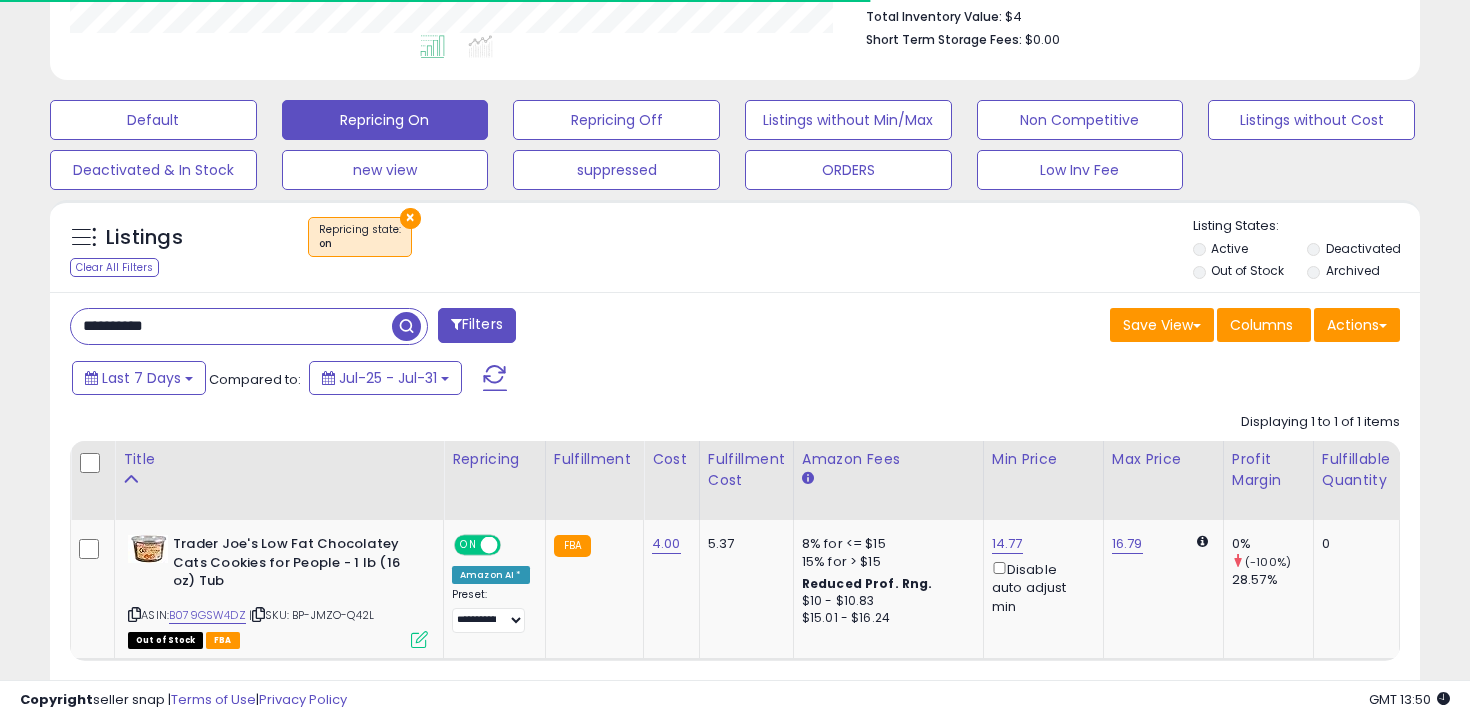 scroll, scrollTop: 557, scrollLeft: 0, axis: vertical 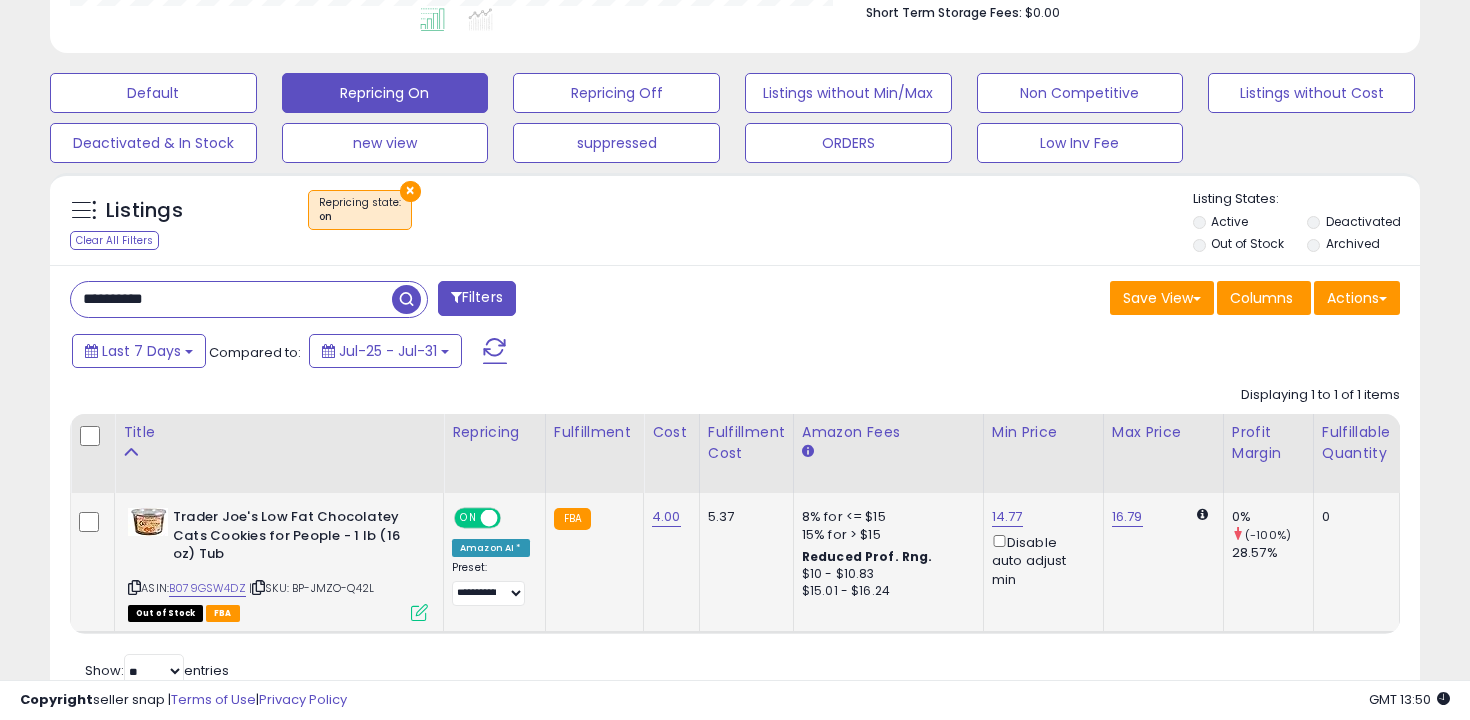 click on "14.77  Disable auto adjust min" at bounding box center [1040, 548] 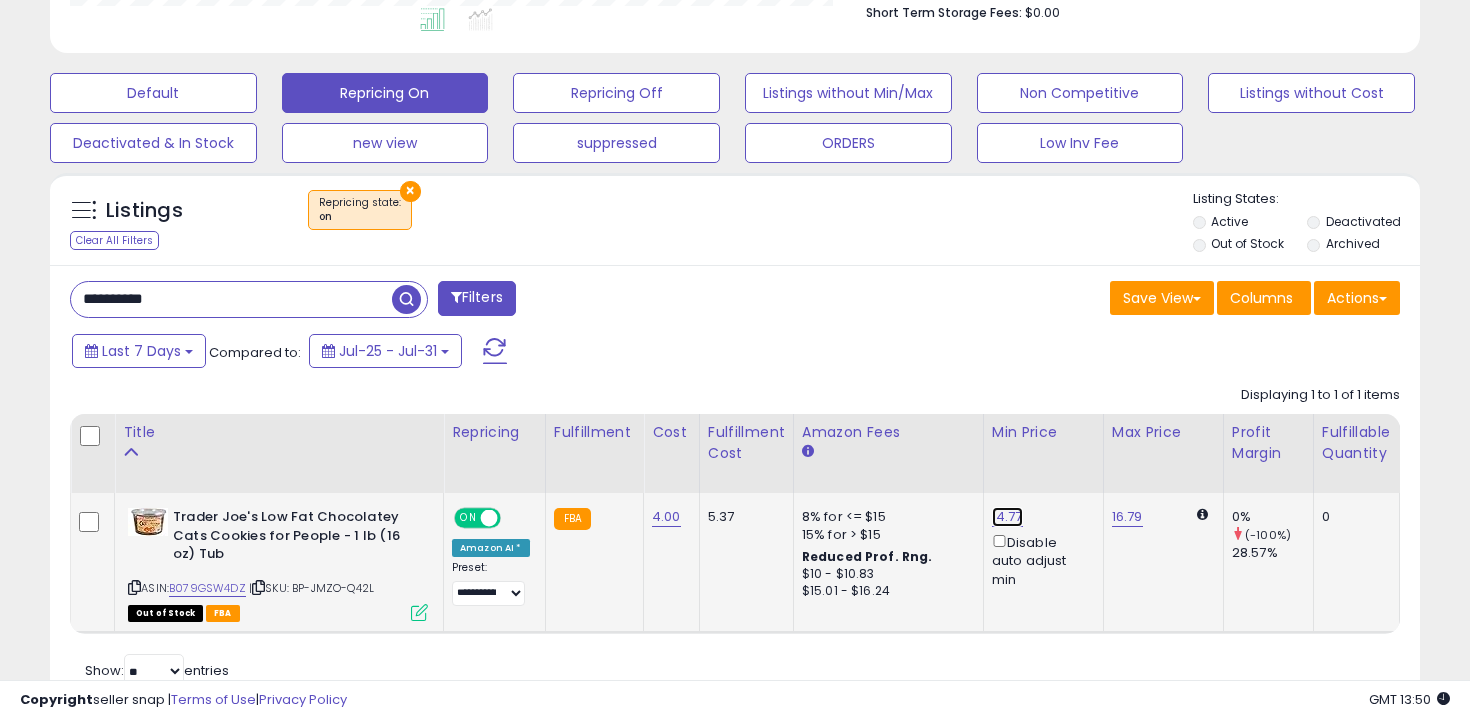 click on "14.77" at bounding box center [1007, 517] 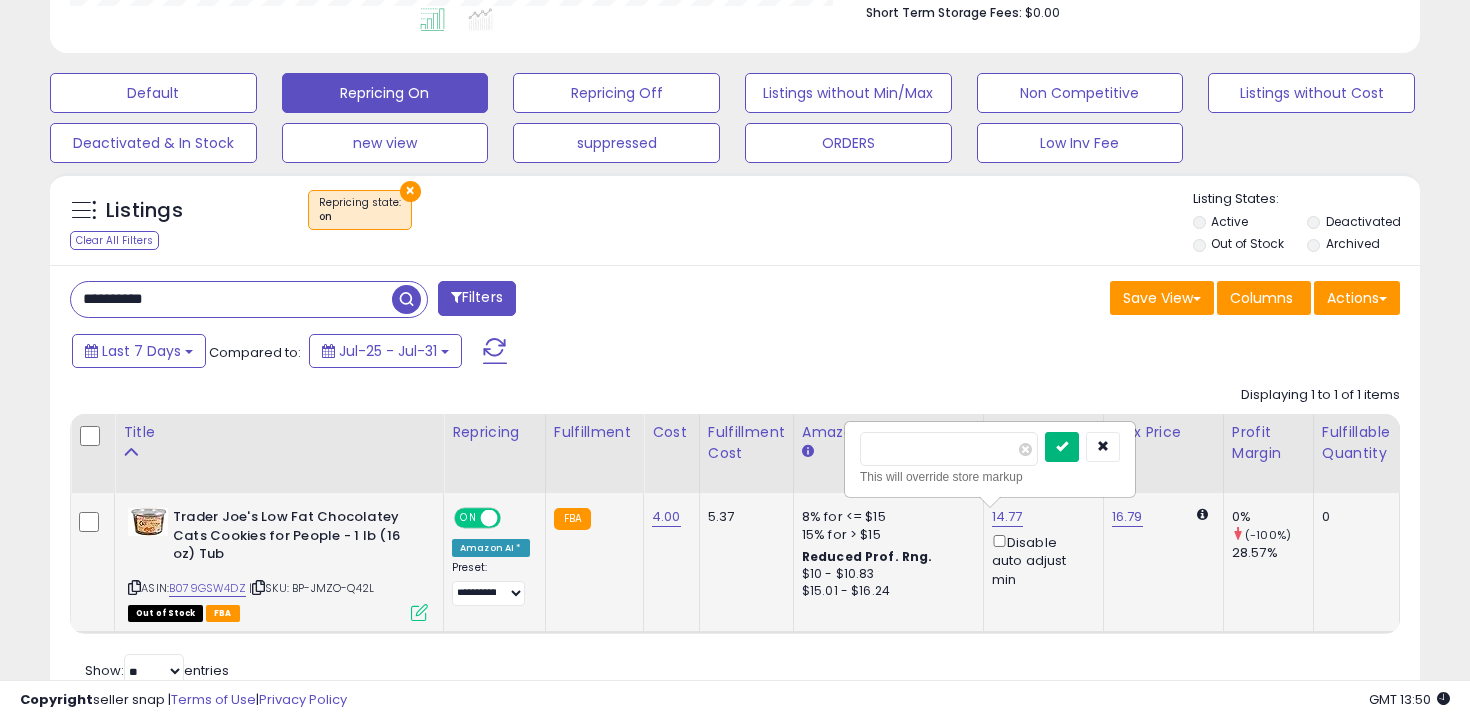 type on "*****" 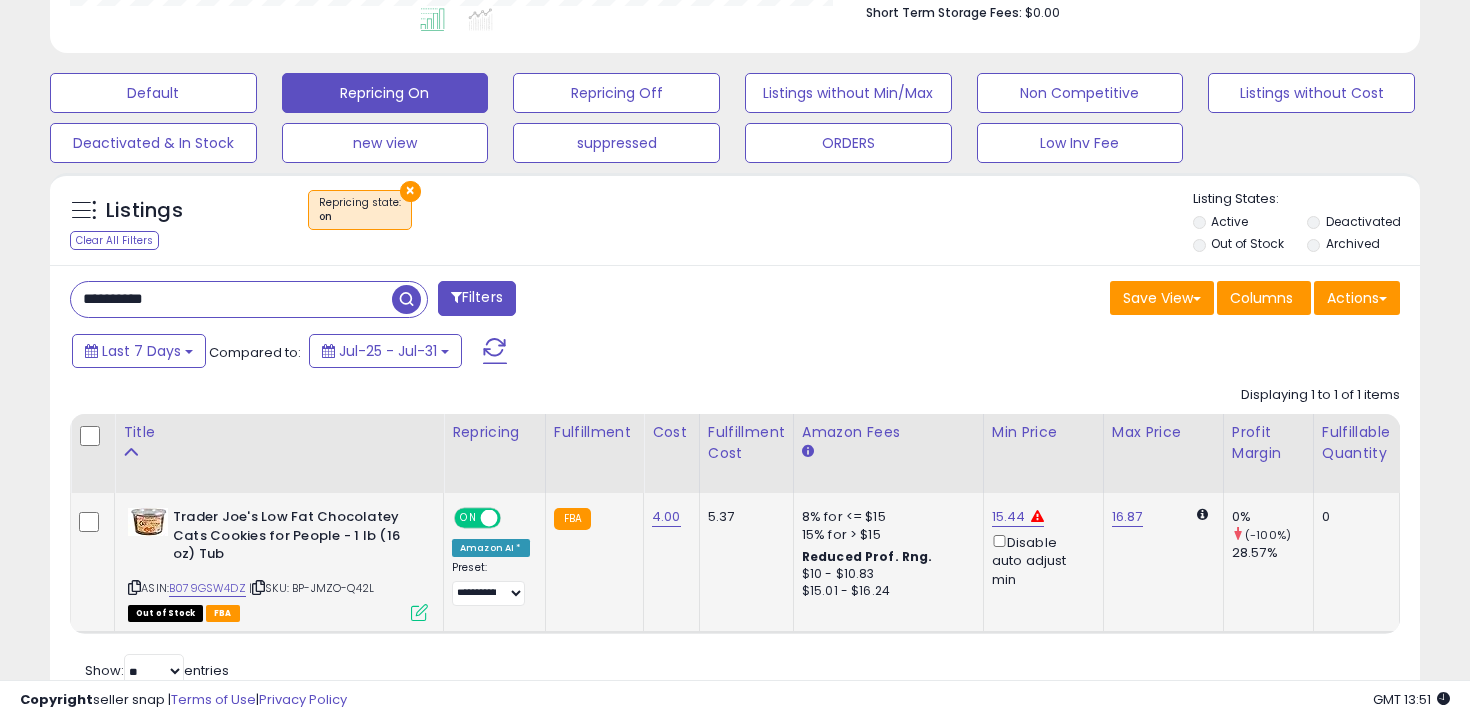 click on "**********" at bounding box center (231, 299) 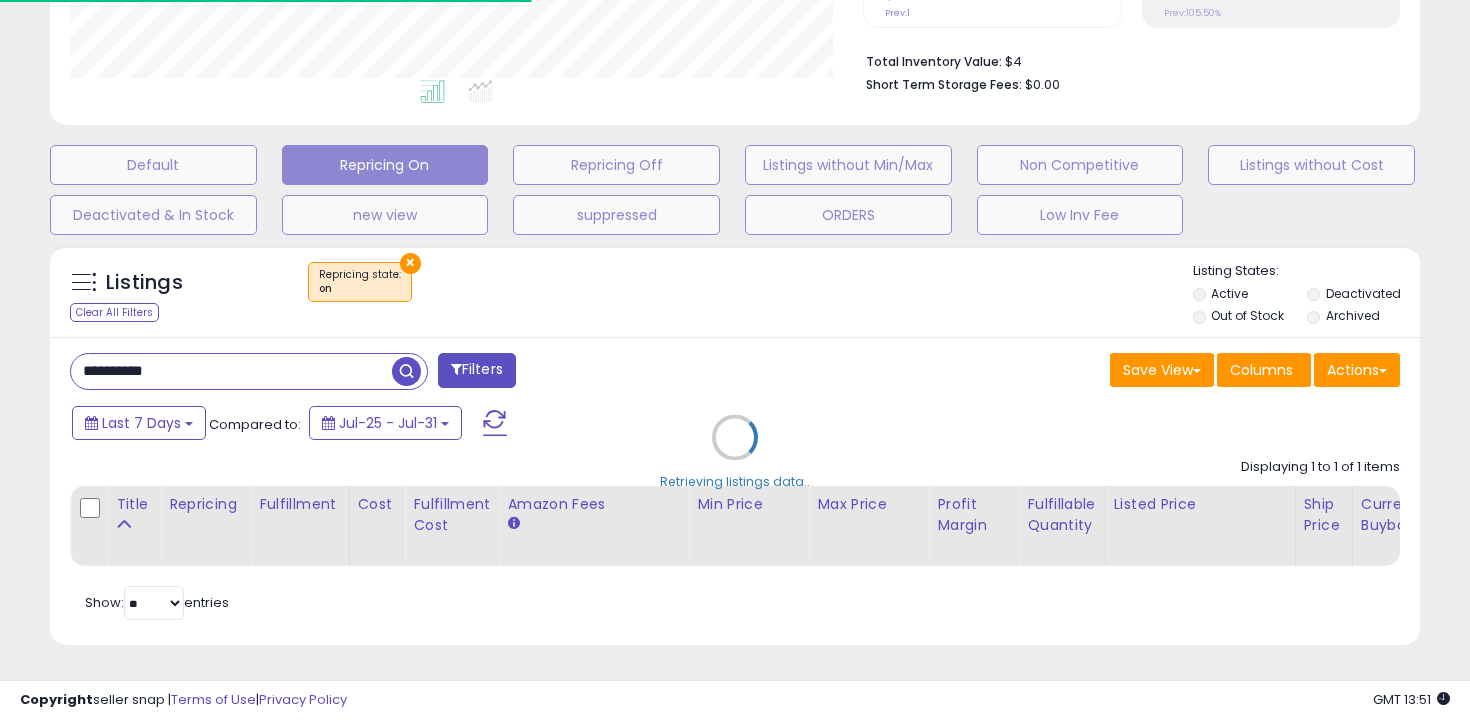 scroll, scrollTop: 557, scrollLeft: 0, axis: vertical 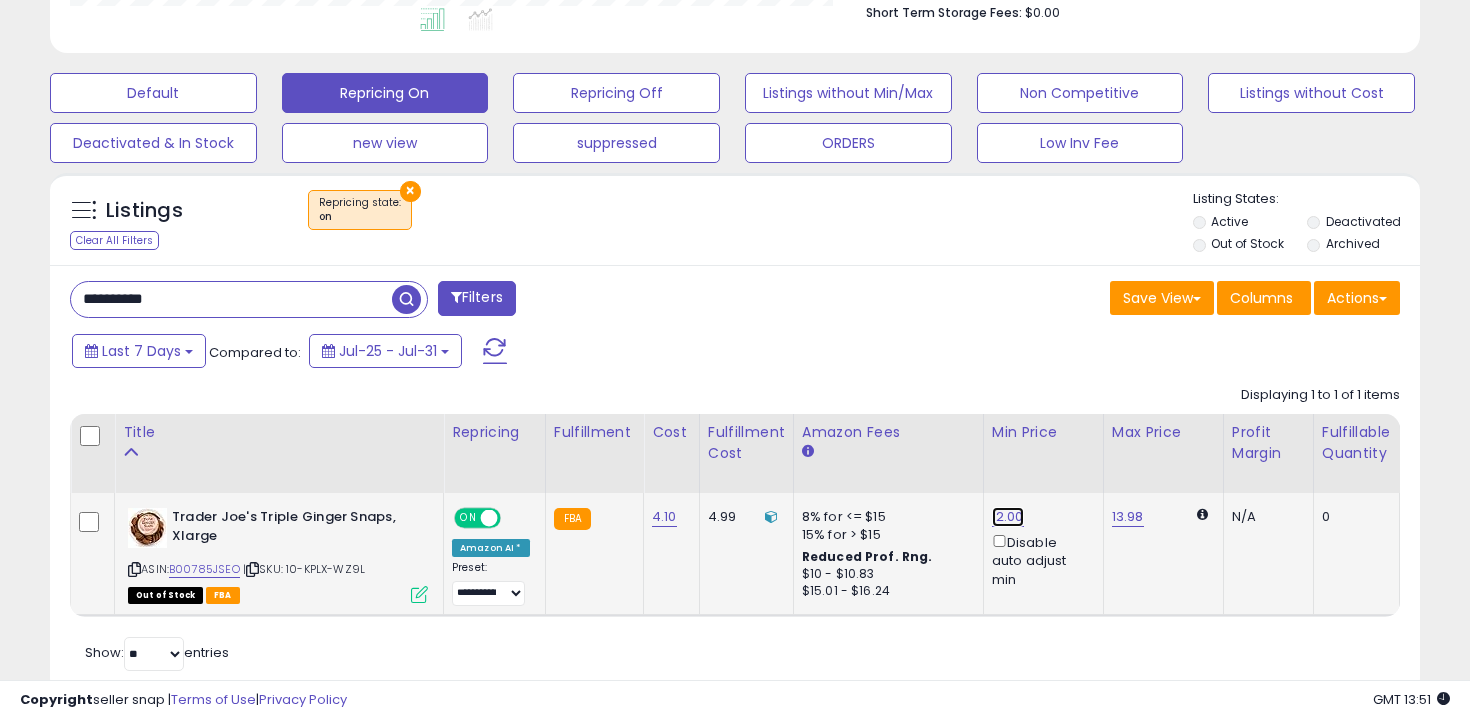 click on "12.00" at bounding box center (1008, 517) 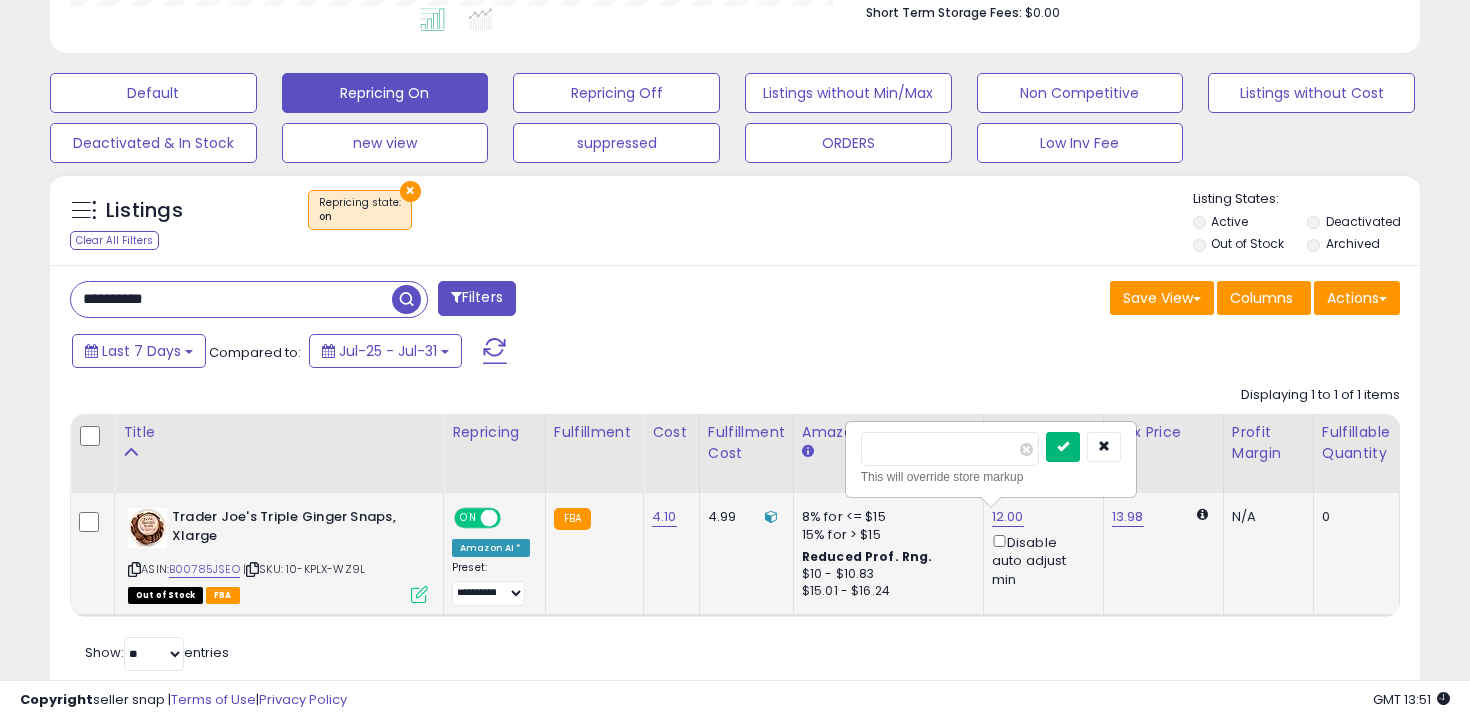 type on "****" 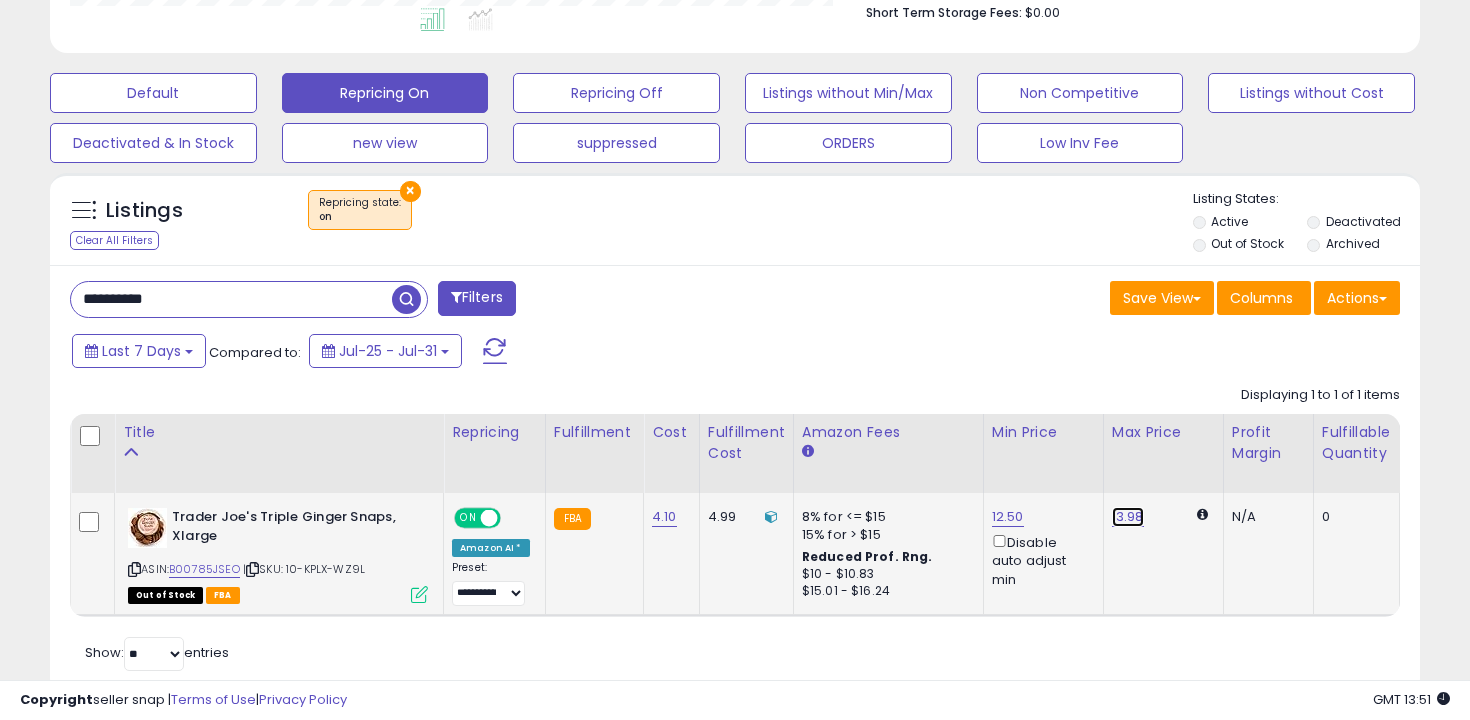click on "13.98" at bounding box center [1128, 517] 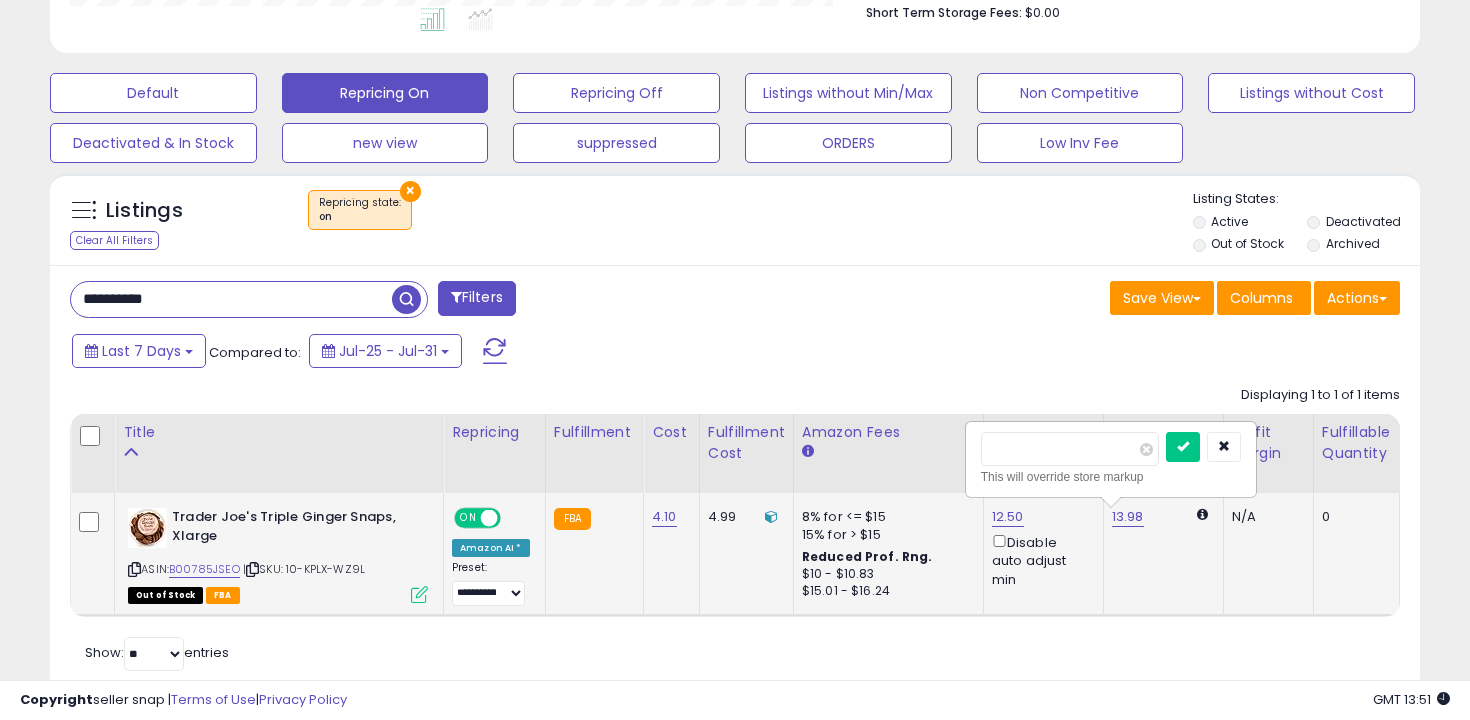 click on "*****" at bounding box center [1070, 449] 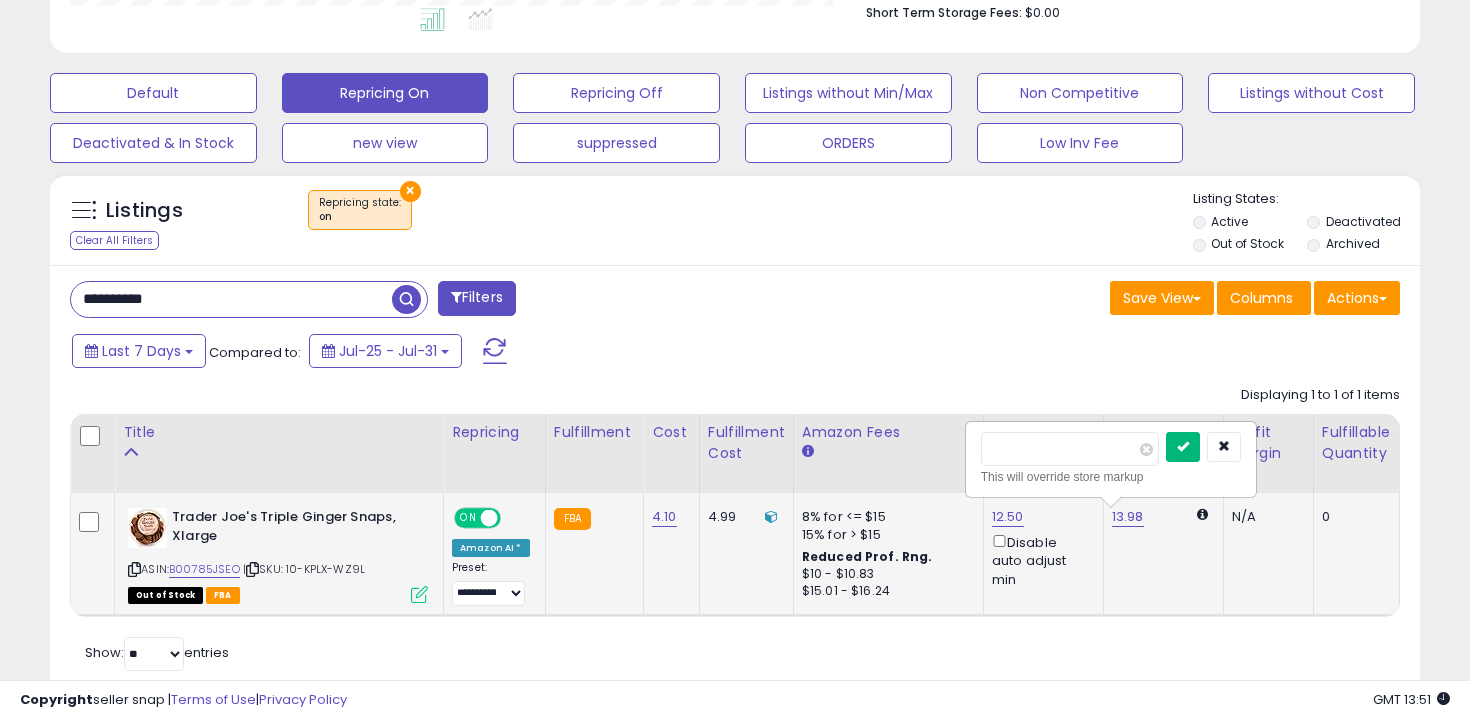 type on "**" 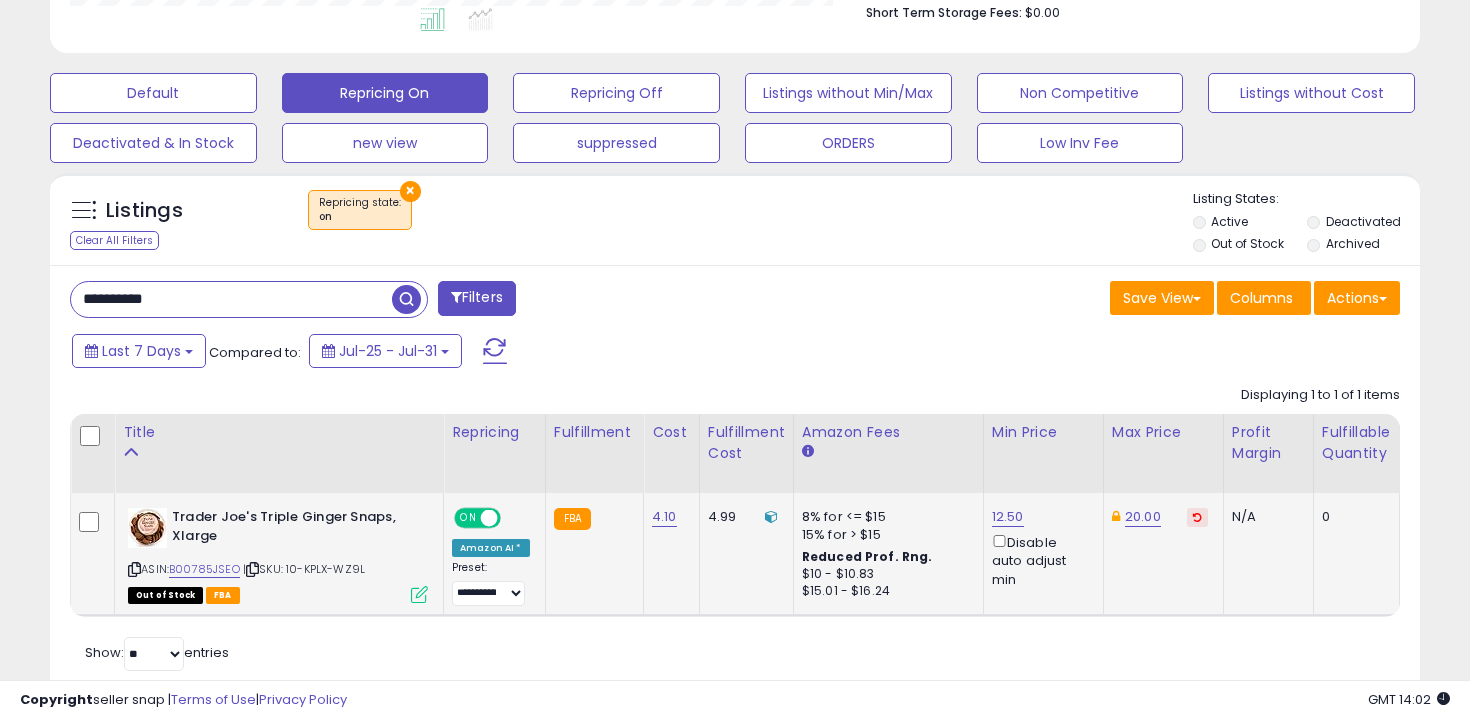 click on "**********" at bounding box center (231, 299) 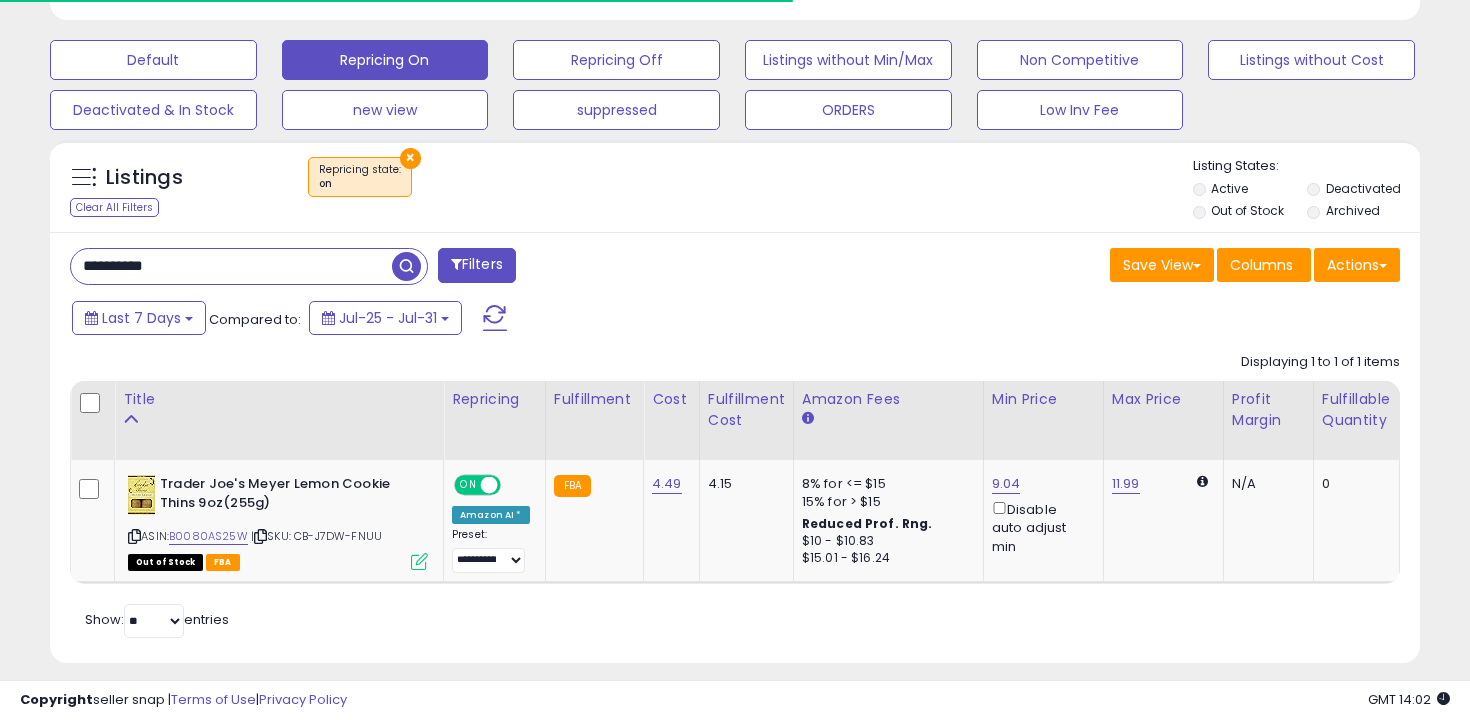 scroll, scrollTop: 596, scrollLeft: 0, axis: vertical 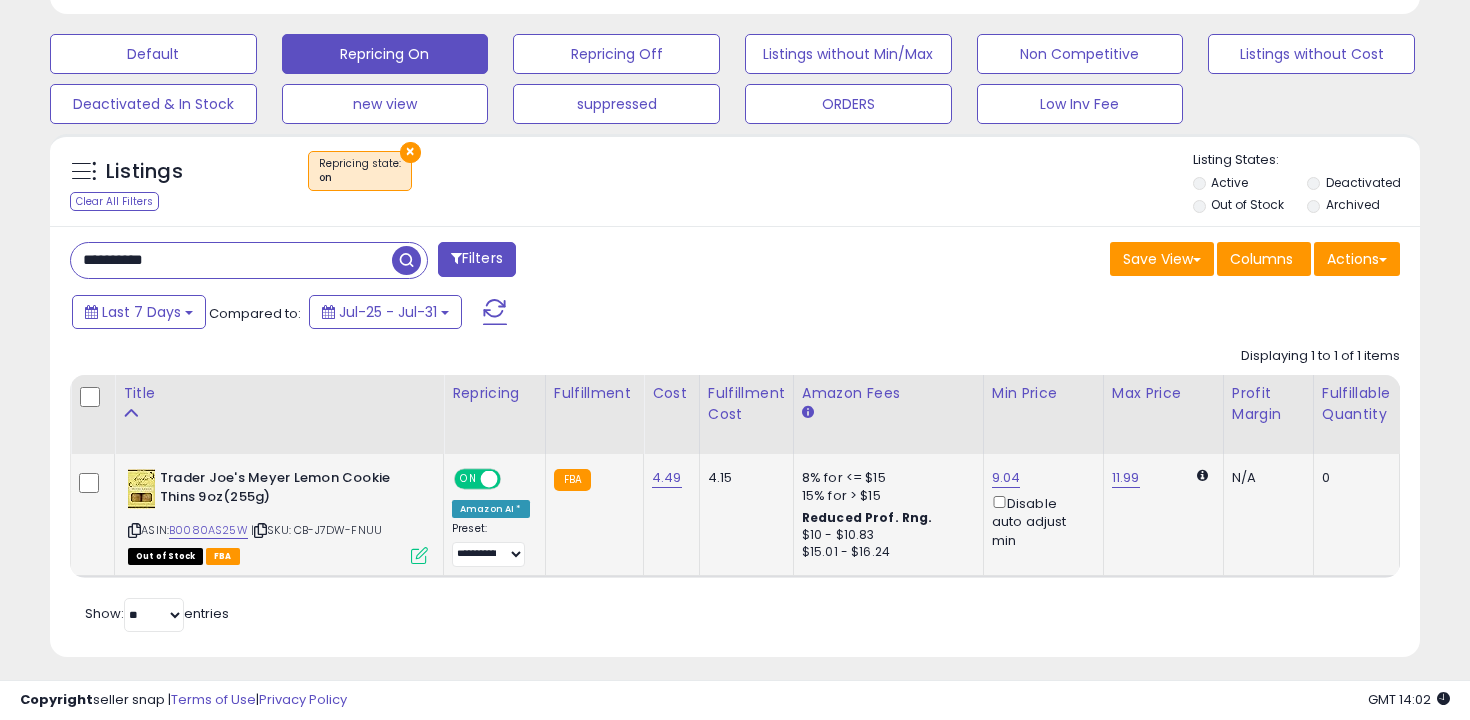 click on "9.04  Disable auto adjust min" at bounding box center (1040, 509) 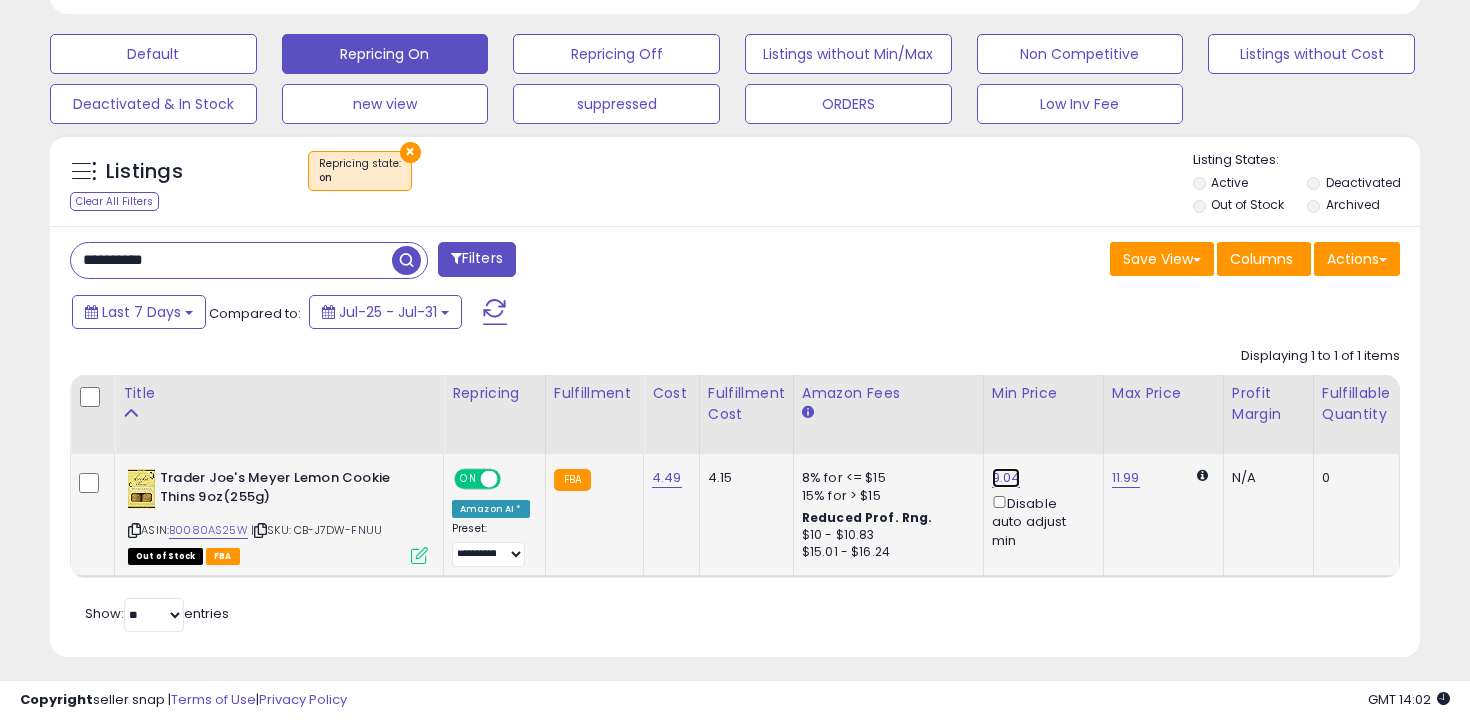 click on "9.04" at bounding box center [1006, 478] 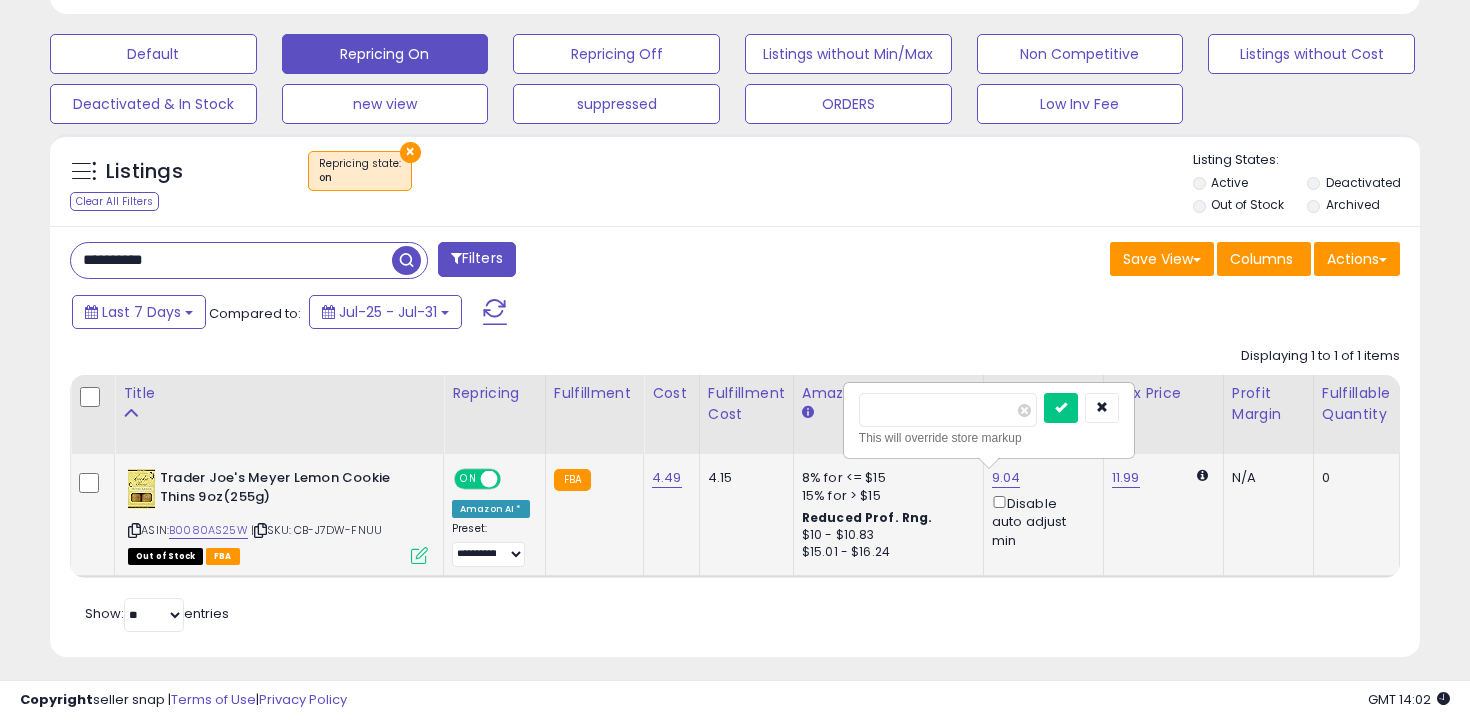 type on "*" 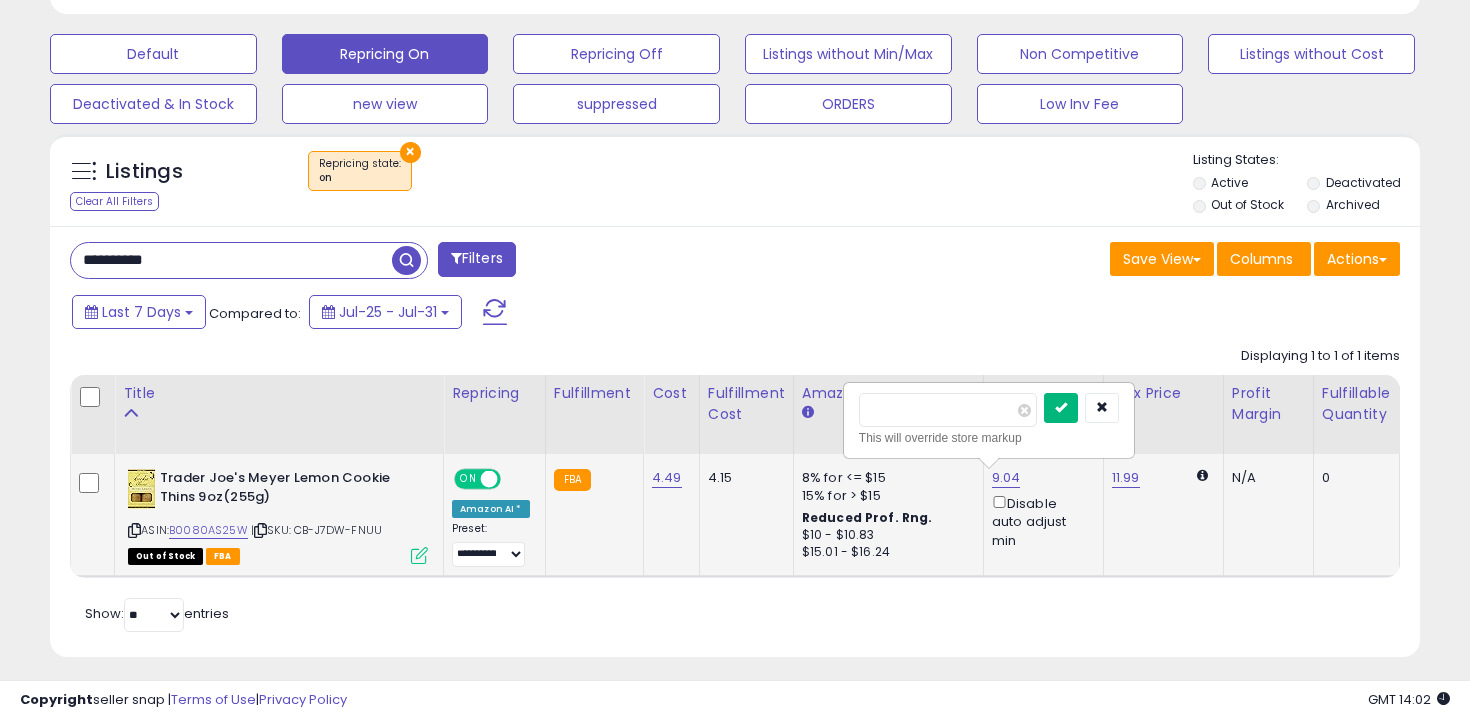 type on "*****" 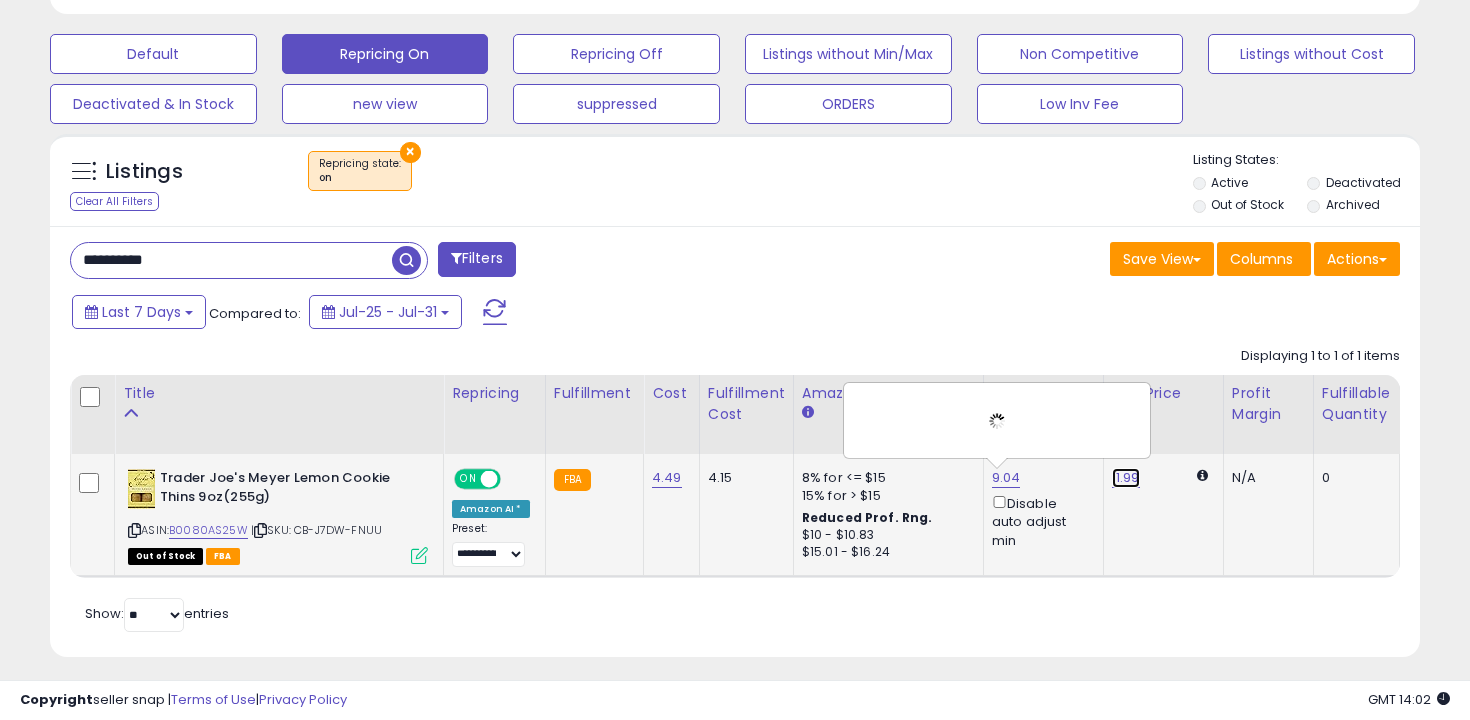 click on "11.99" at bounding box center (1126, 478) 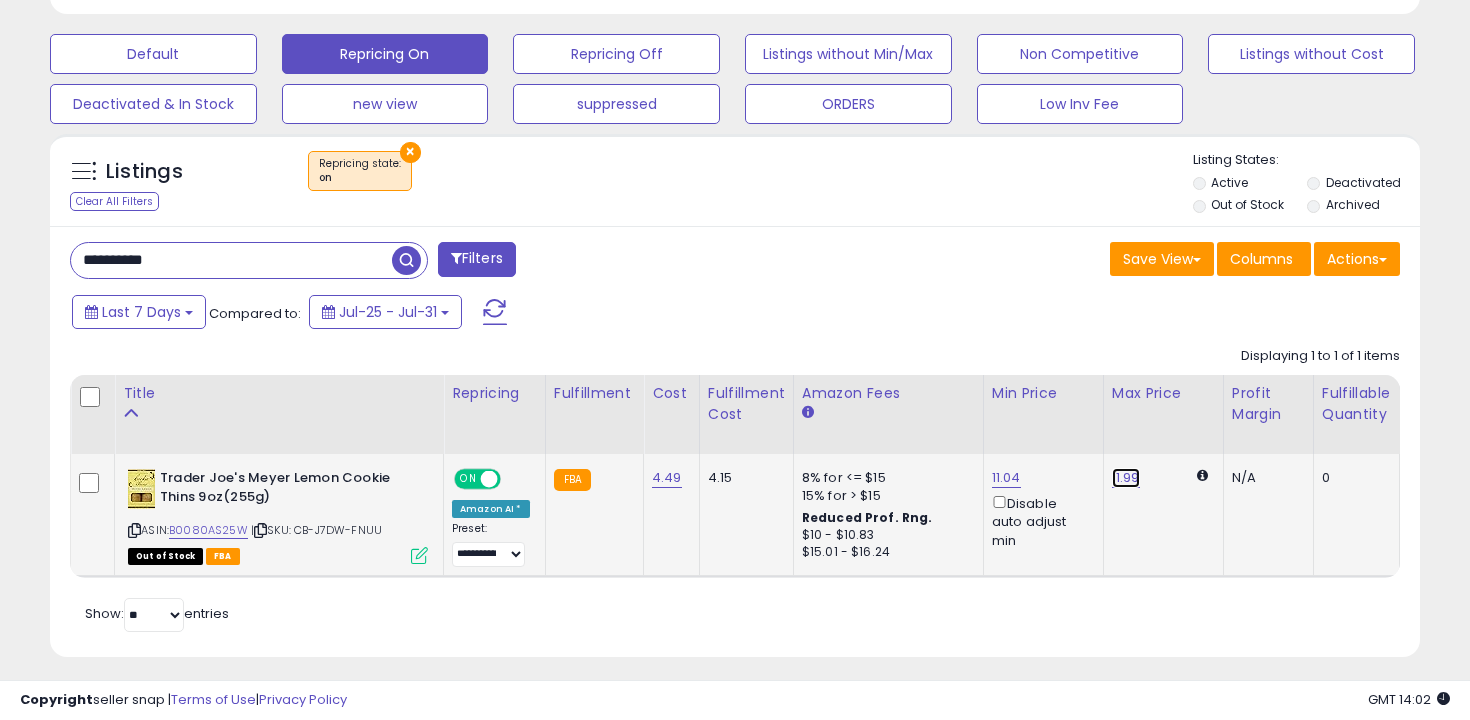 click on "11.99" at bounding box center [1126, 478] 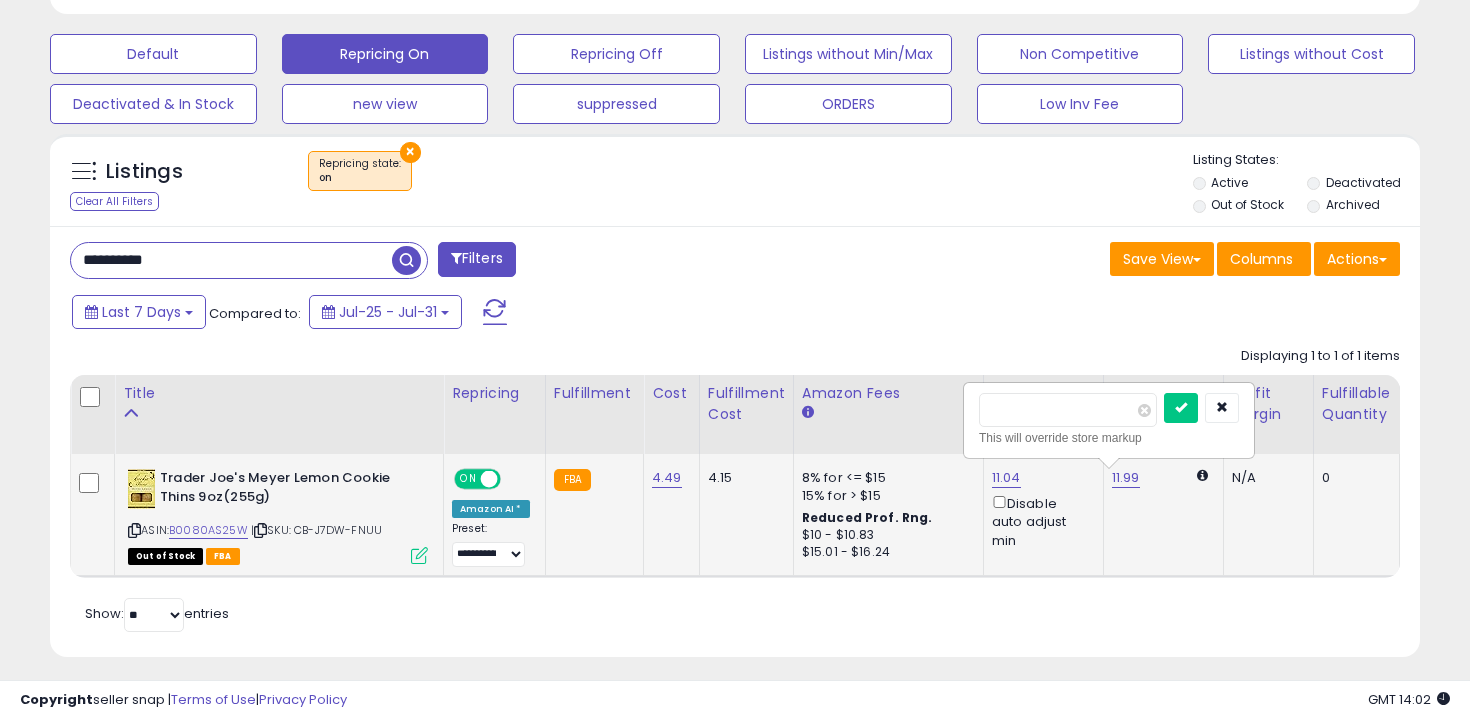 click on "*****" at bounding box center (1068, 410) 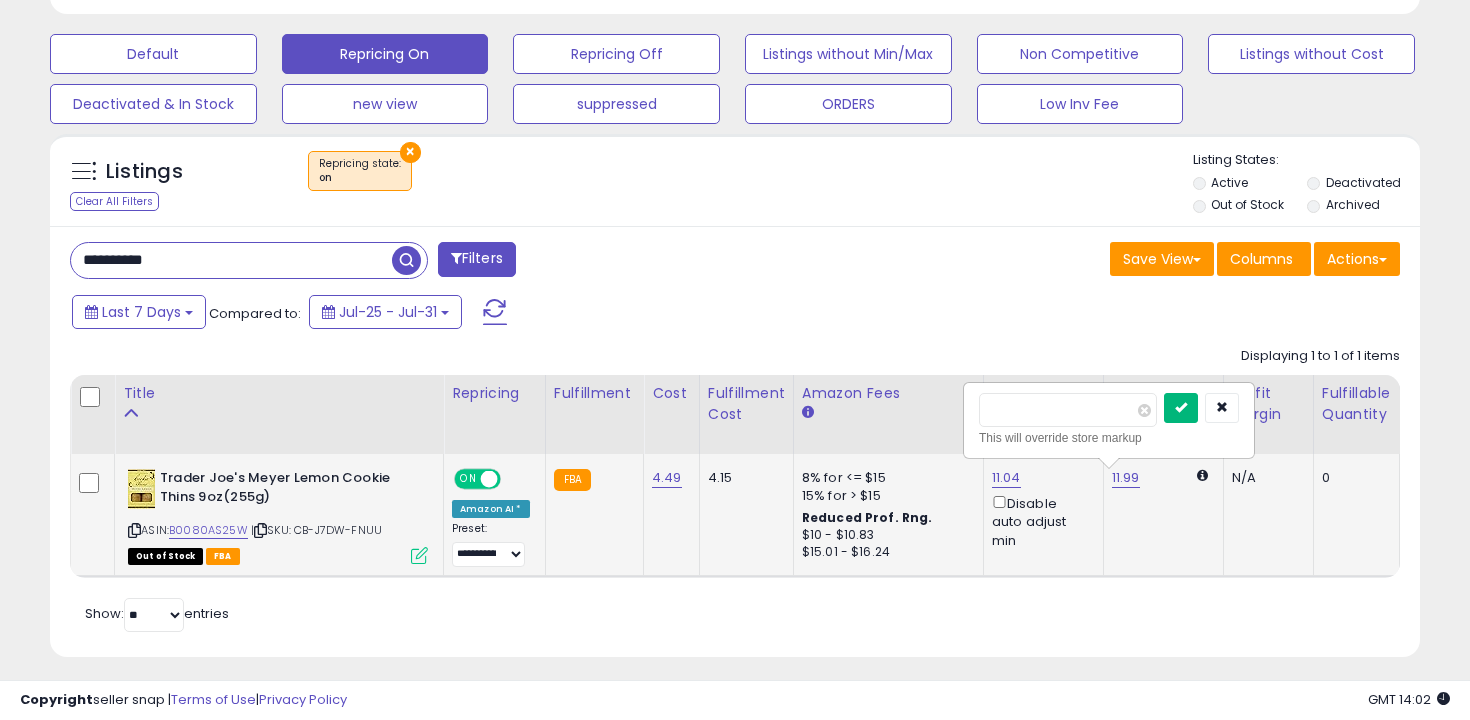 click at bounding box center [1201, 410] 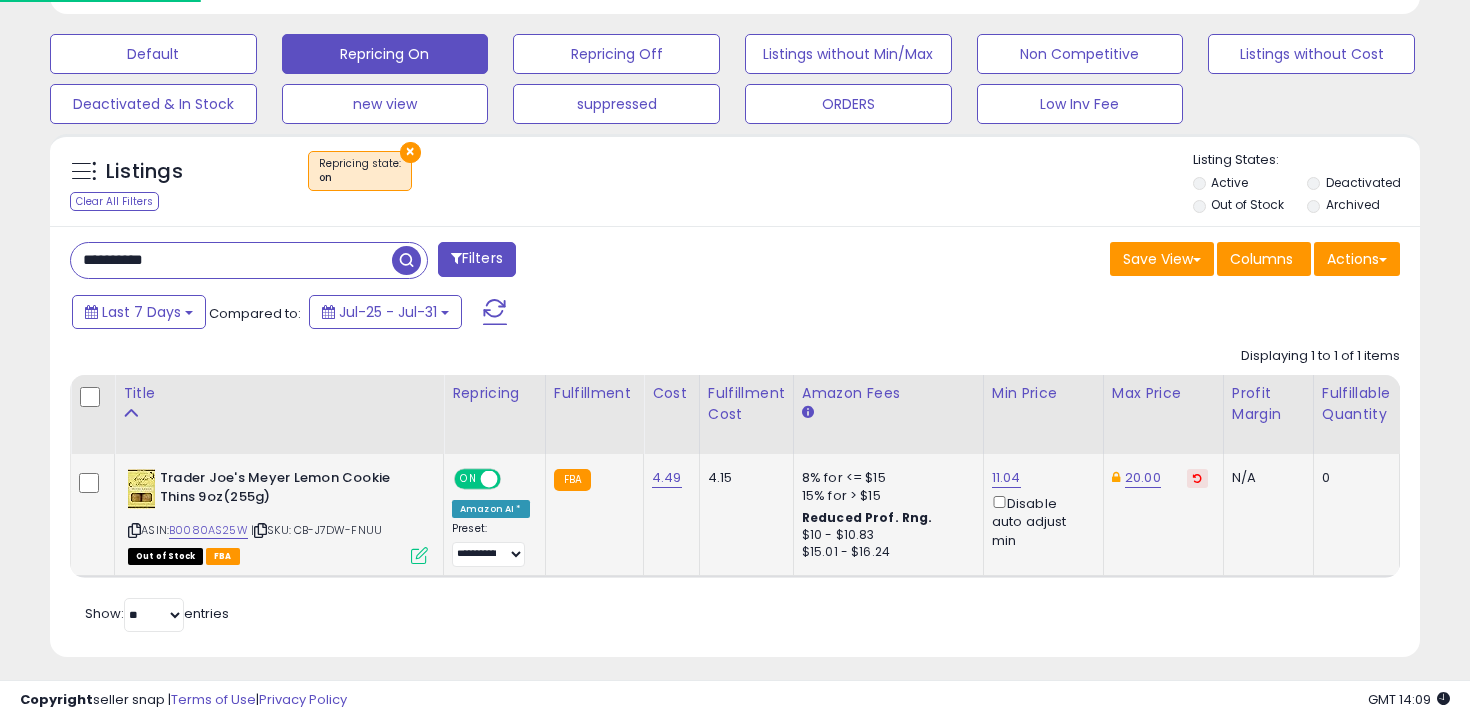 click on "**********" at bounding box center [231, 260] 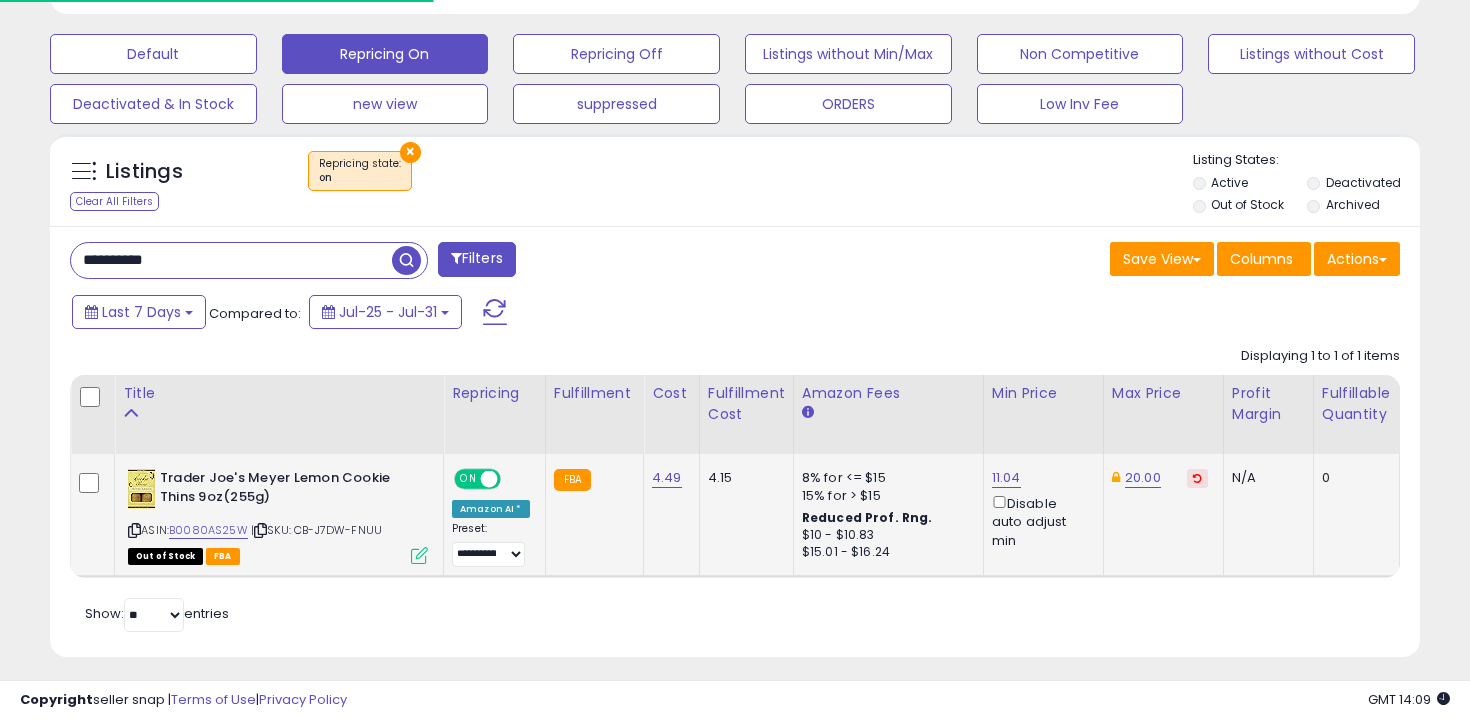 paste 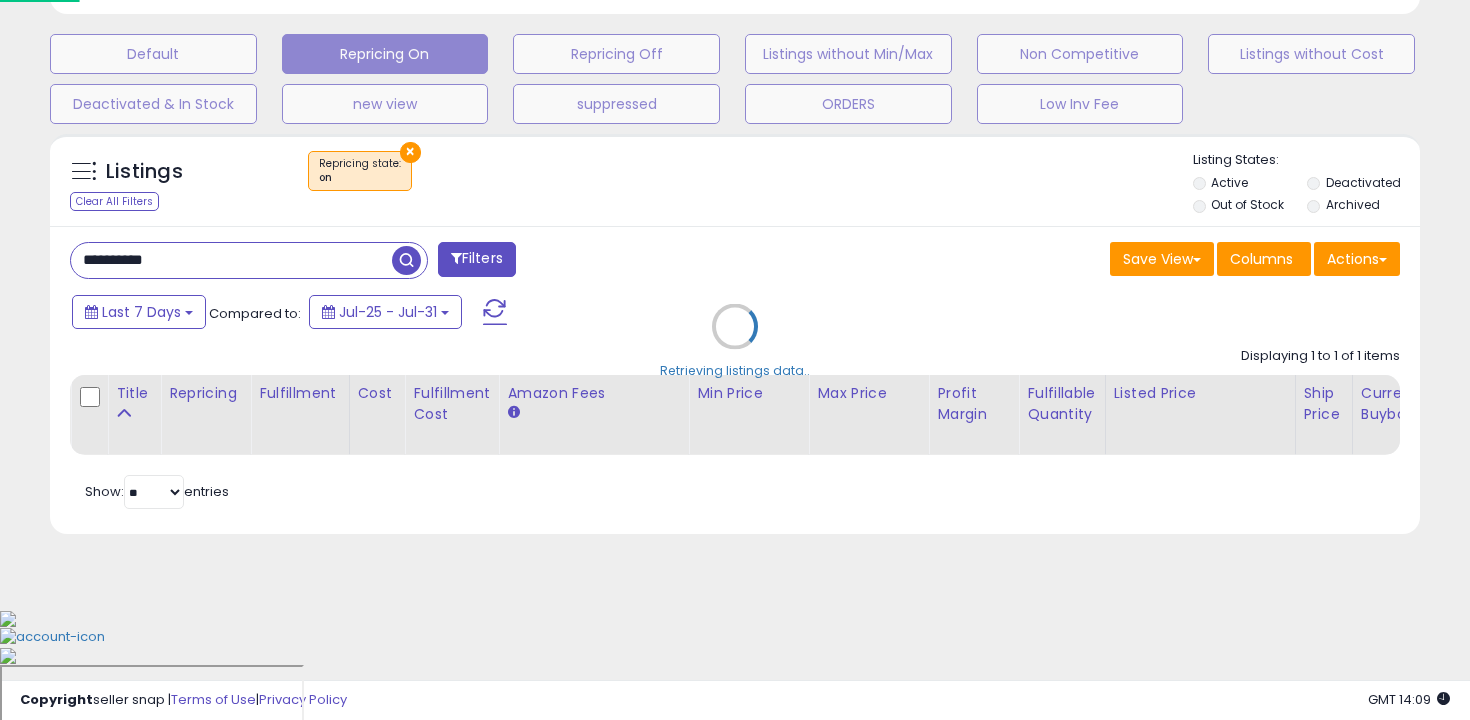 scroll, scrollTop: 485, scrollLeft: 0, axis: vertical 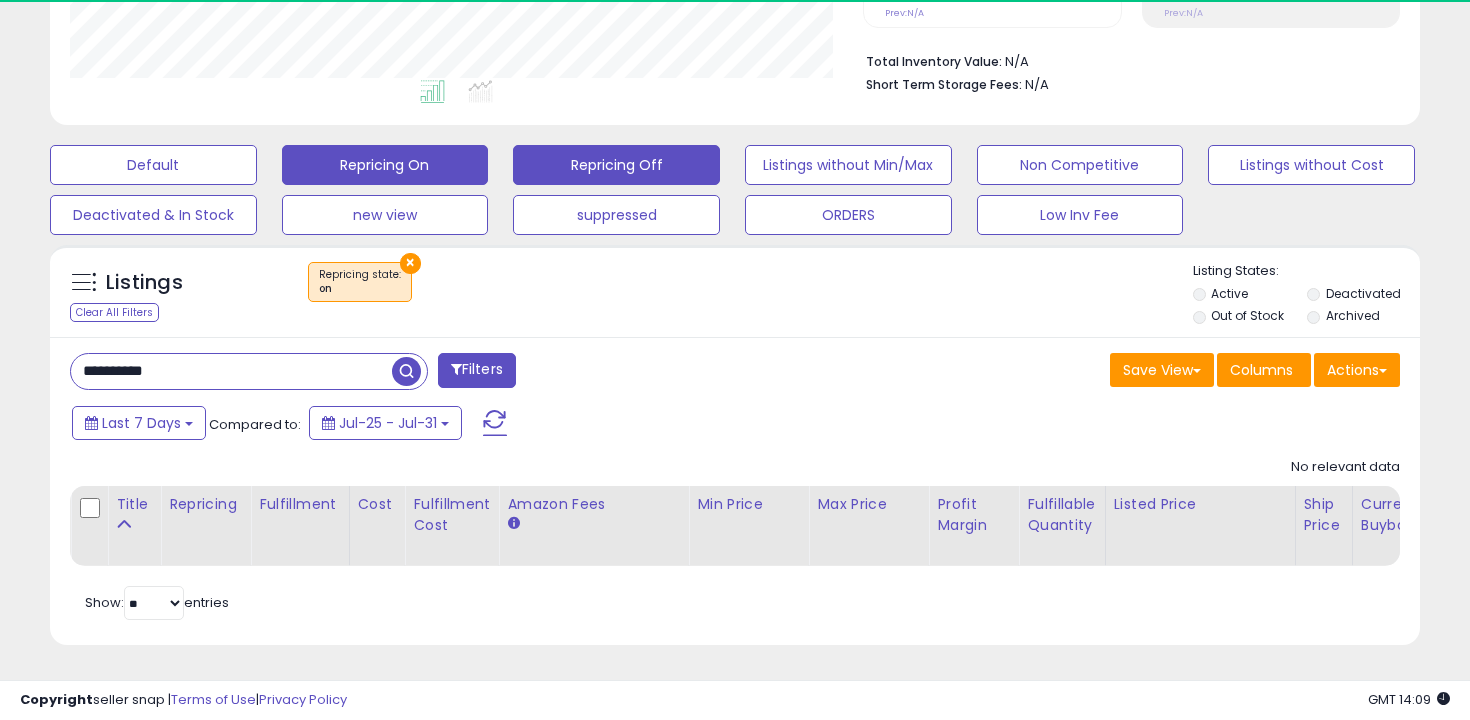 click on "Repricing Off" at bounding box center (153, 165) 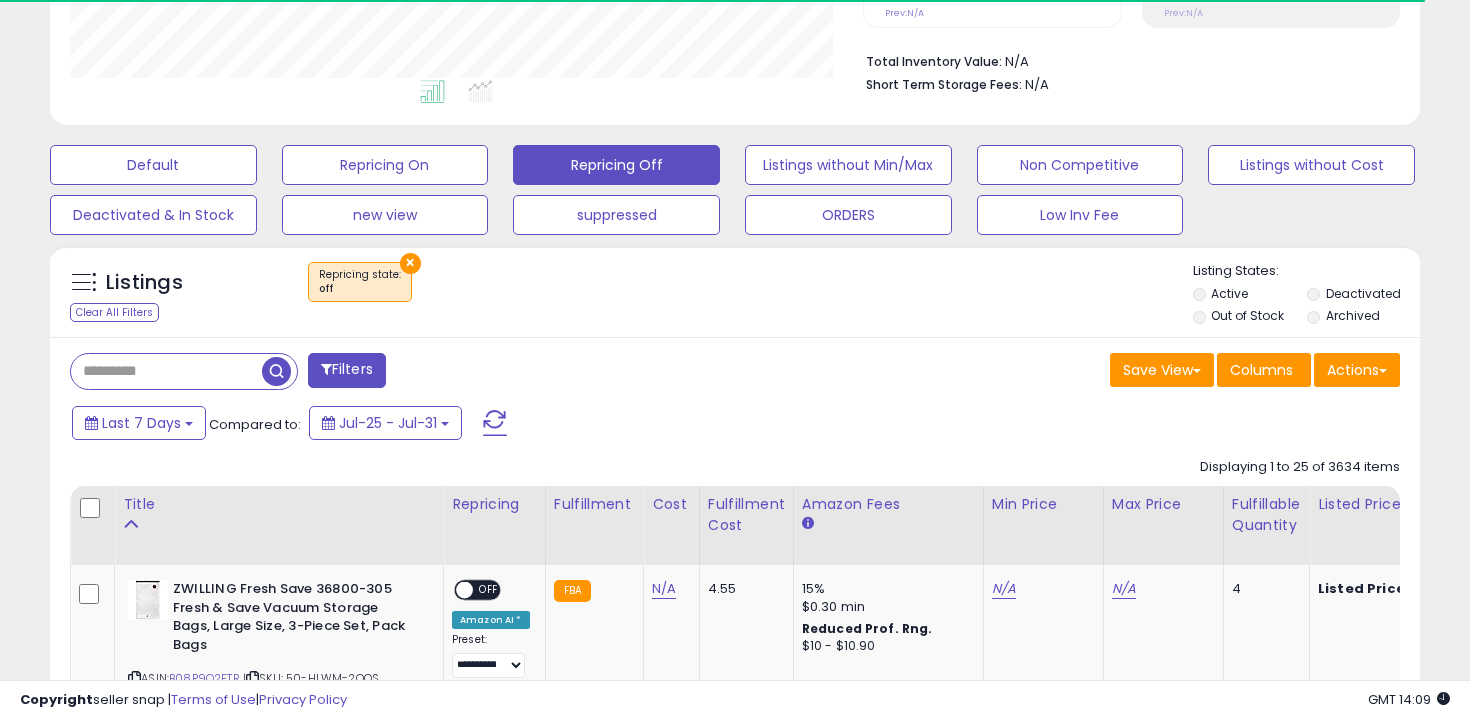 click at bounding box center (276, 371) 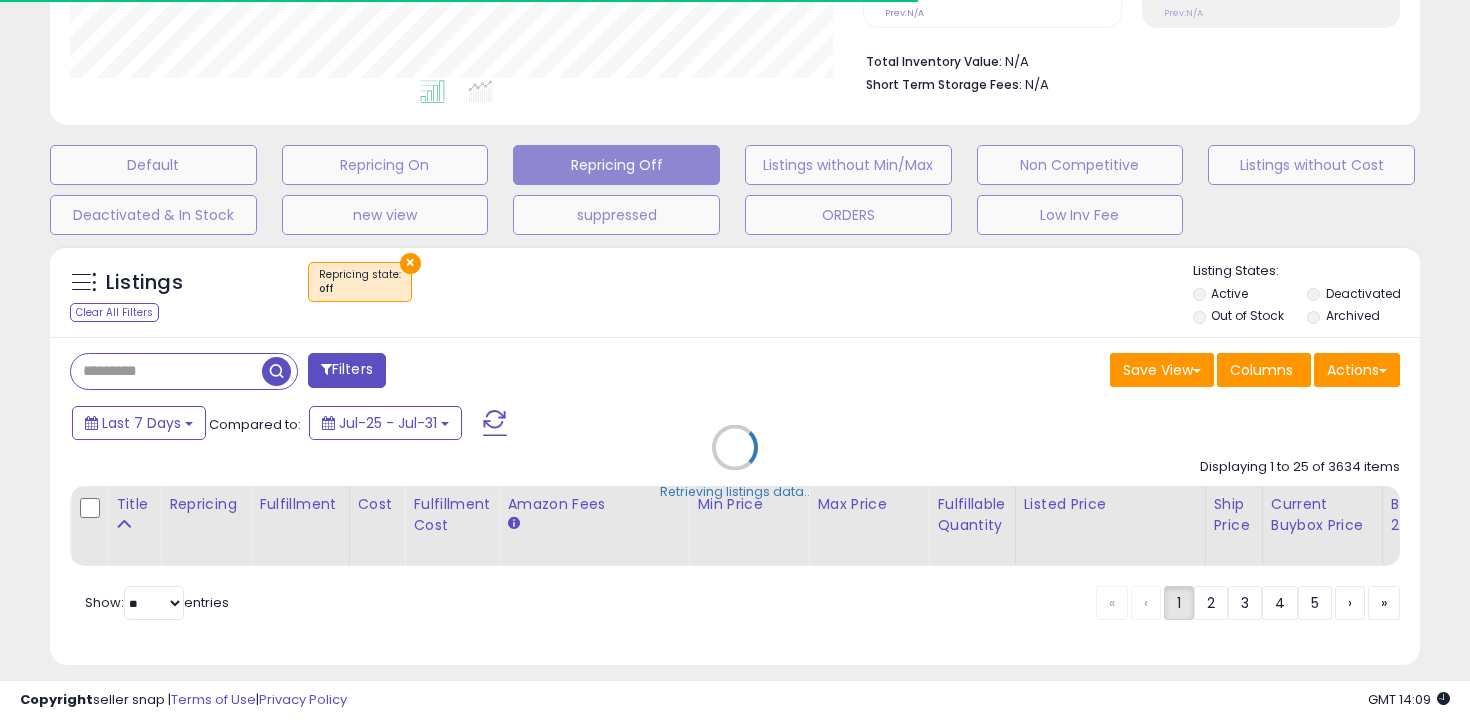 click on "Retrieving listings data.." at bounding box center (735, 462) 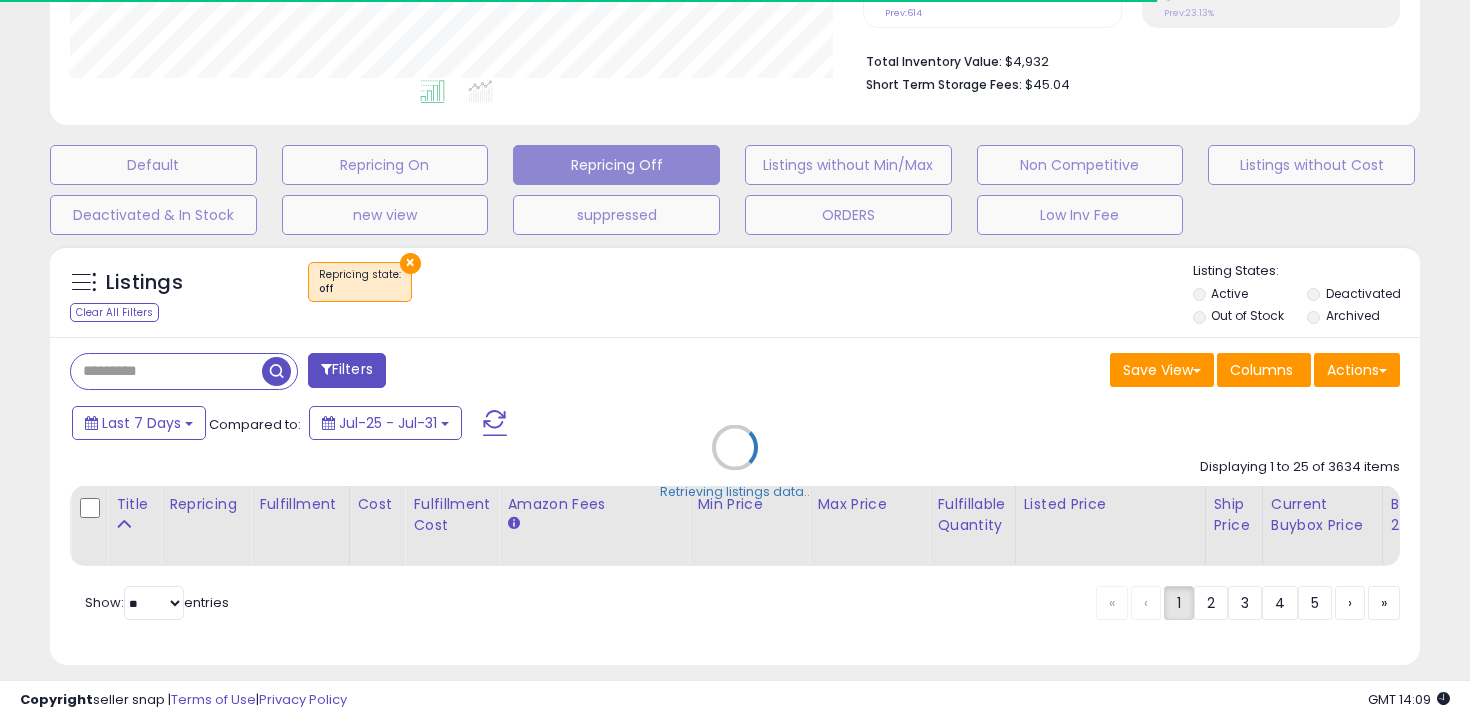 click on "Retrieving listings data.." at bounding box center (735, 462) 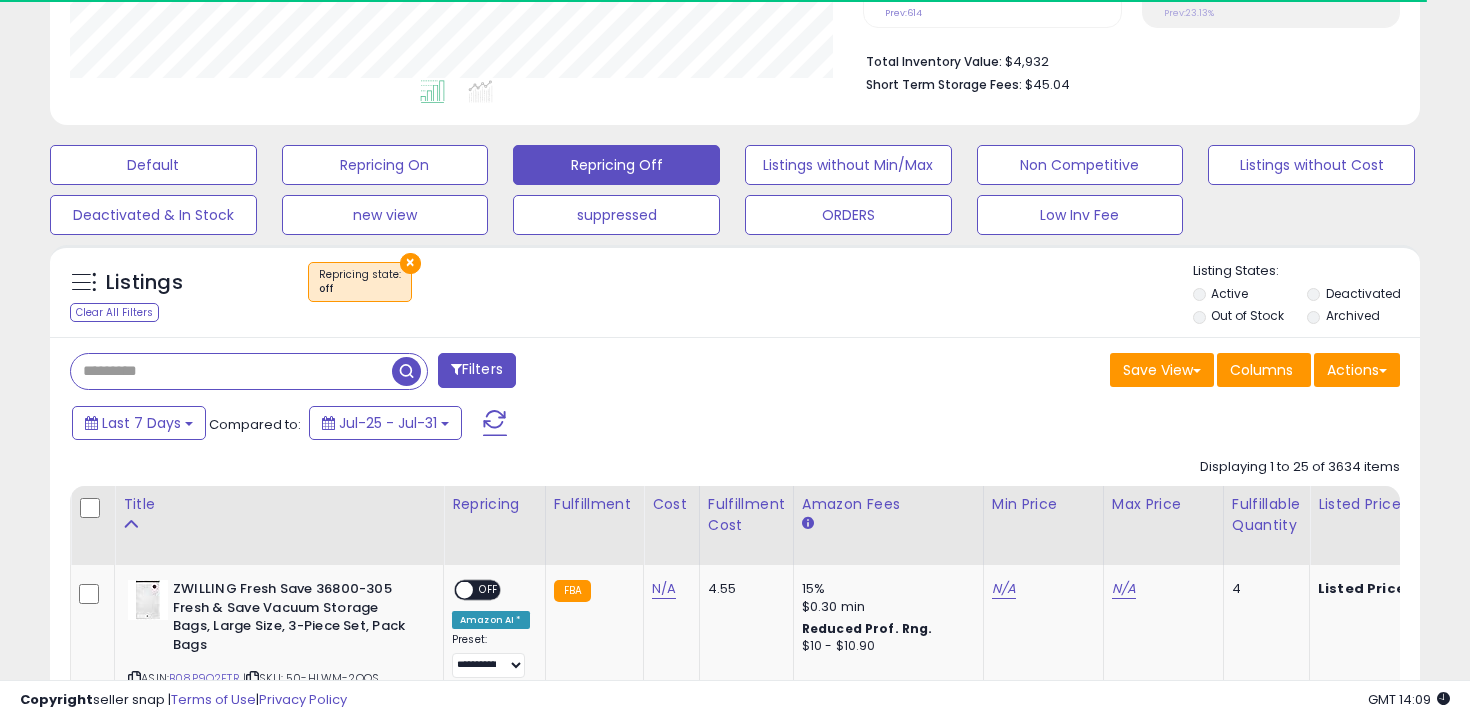 click at bounding box center (231, 371) 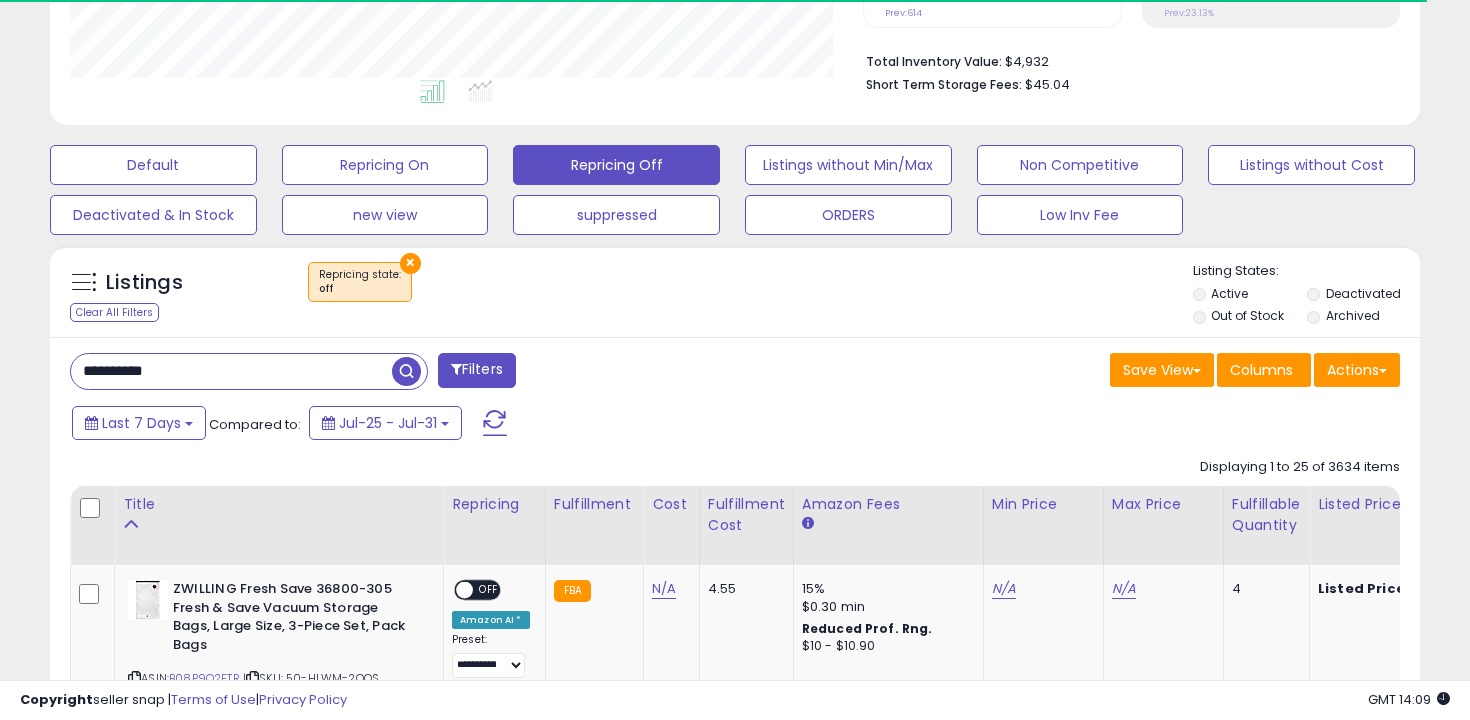 type on "**********" 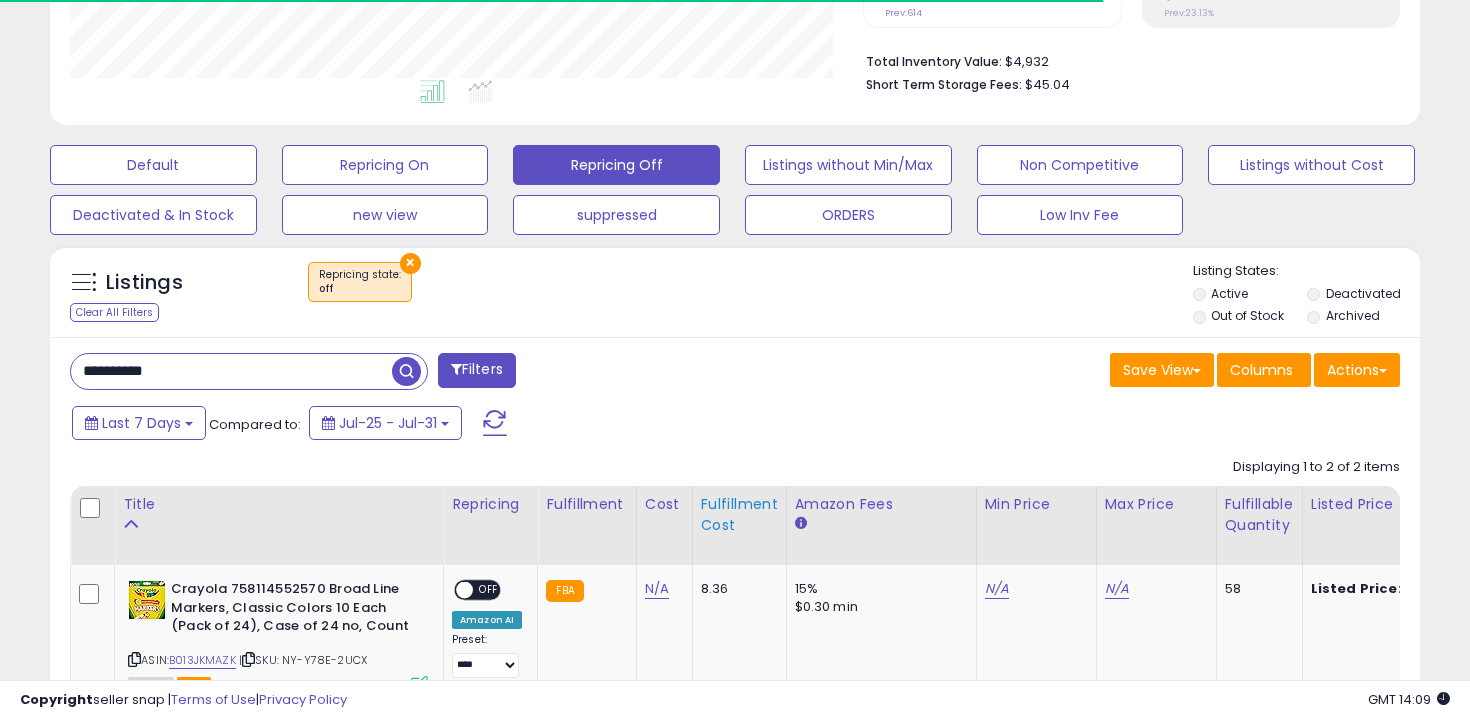 scroll, scrollTop: 999590, scrollLeft: 999206, axis: both 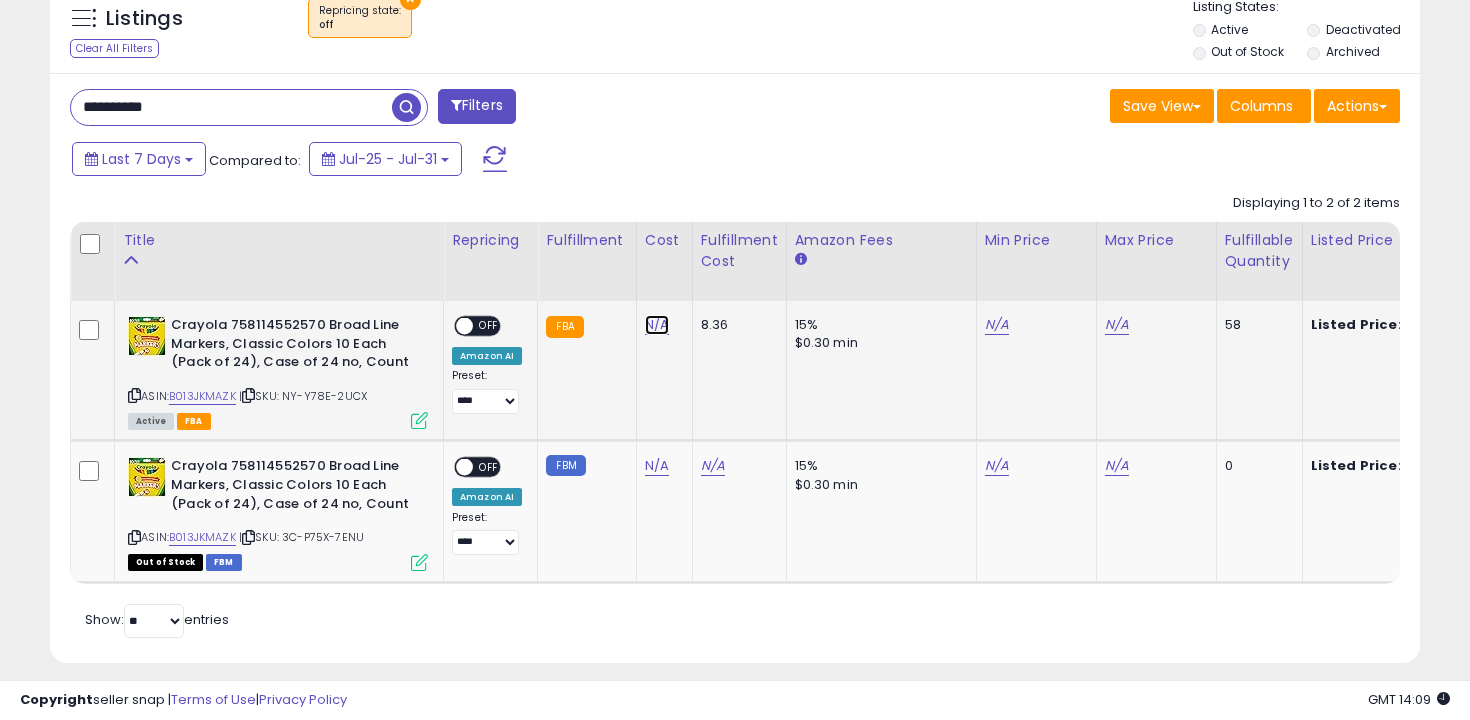 click on "N/A" at bounding box center (657, 325) 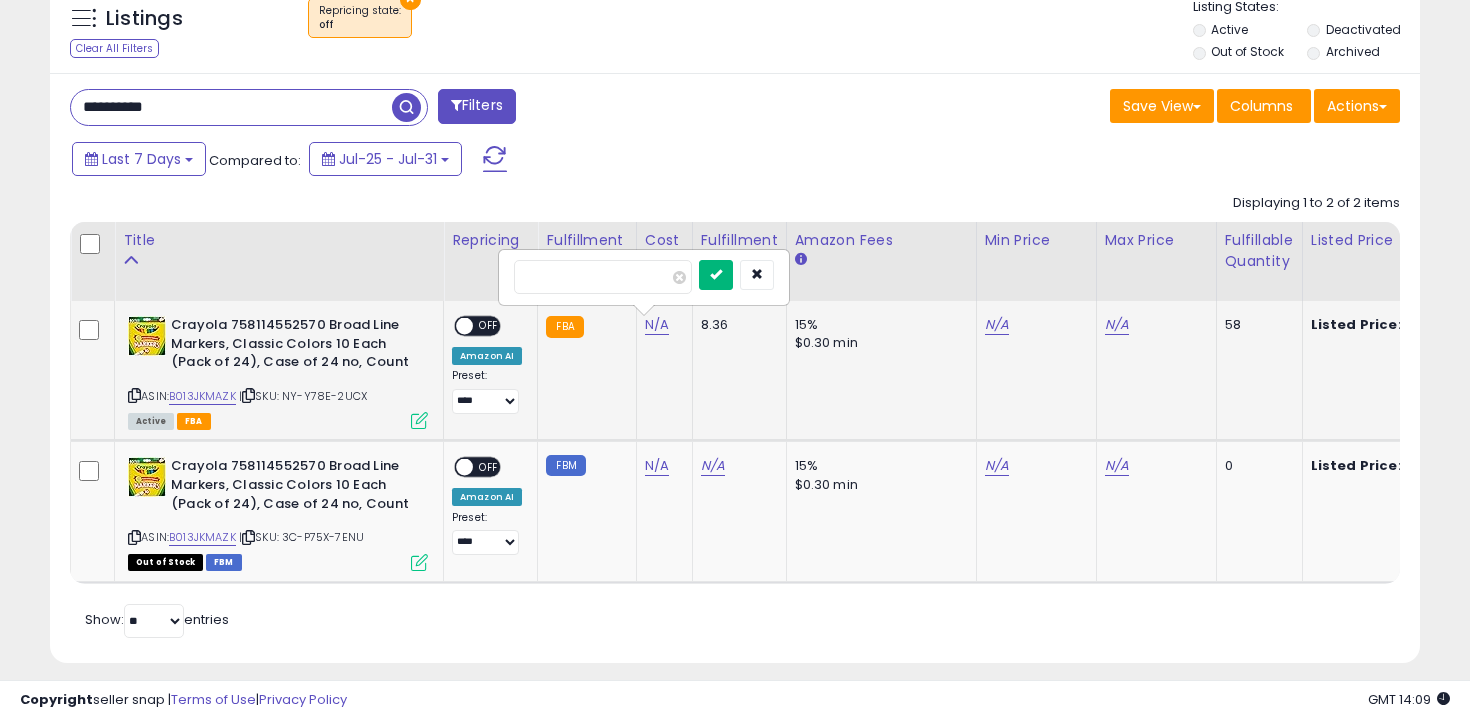 type on "**" 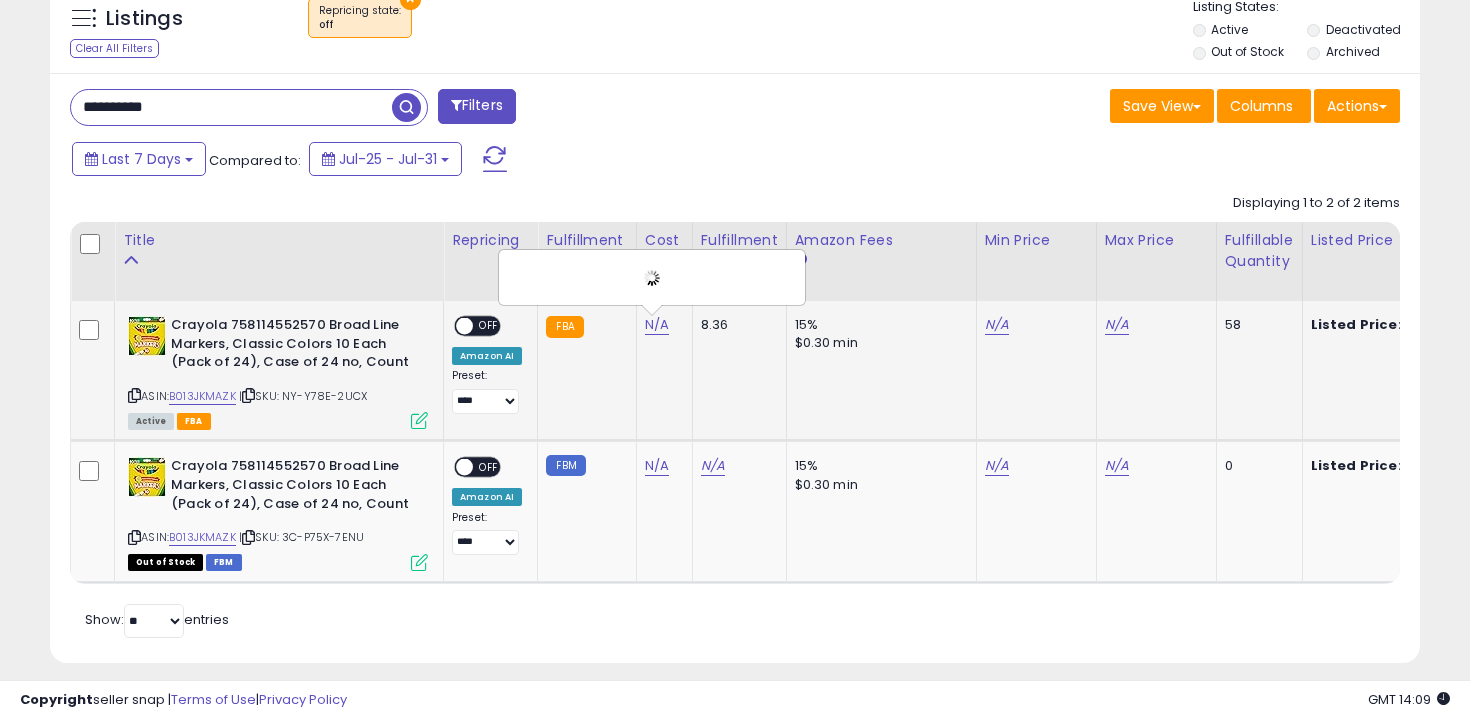 scroll, scrollTop: 999590, scrollLeft: 999206, axis: both 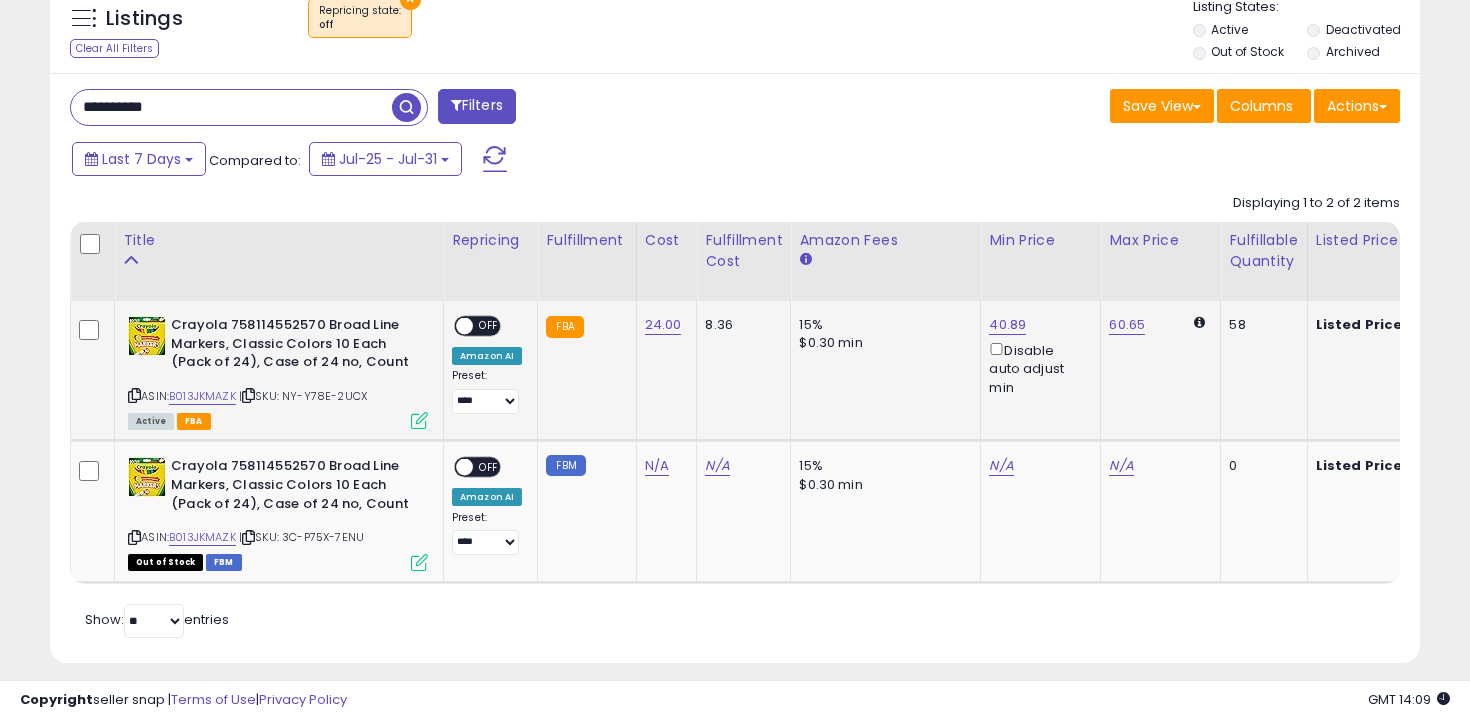 click on "OFF" at bounding box center (489, 326) 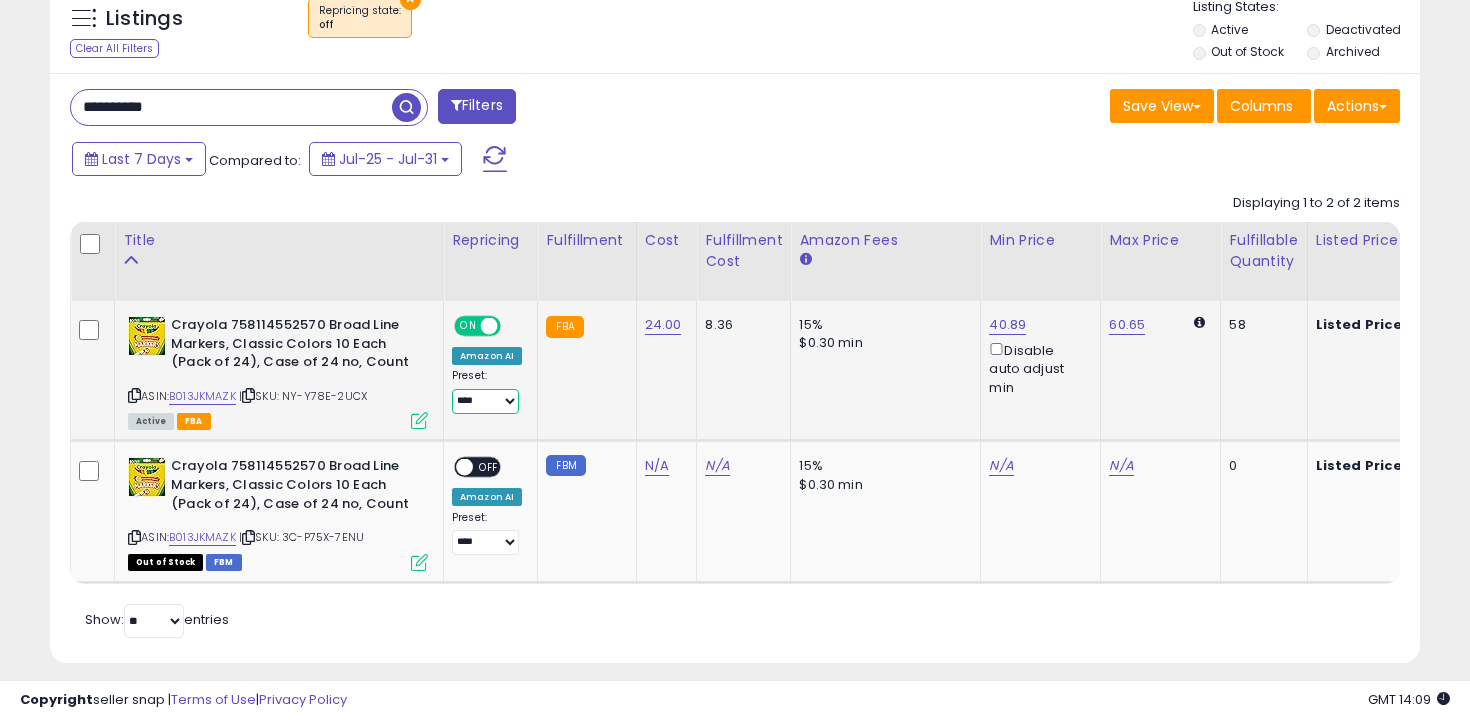 click on "**********" at bounding box center [485, 401] 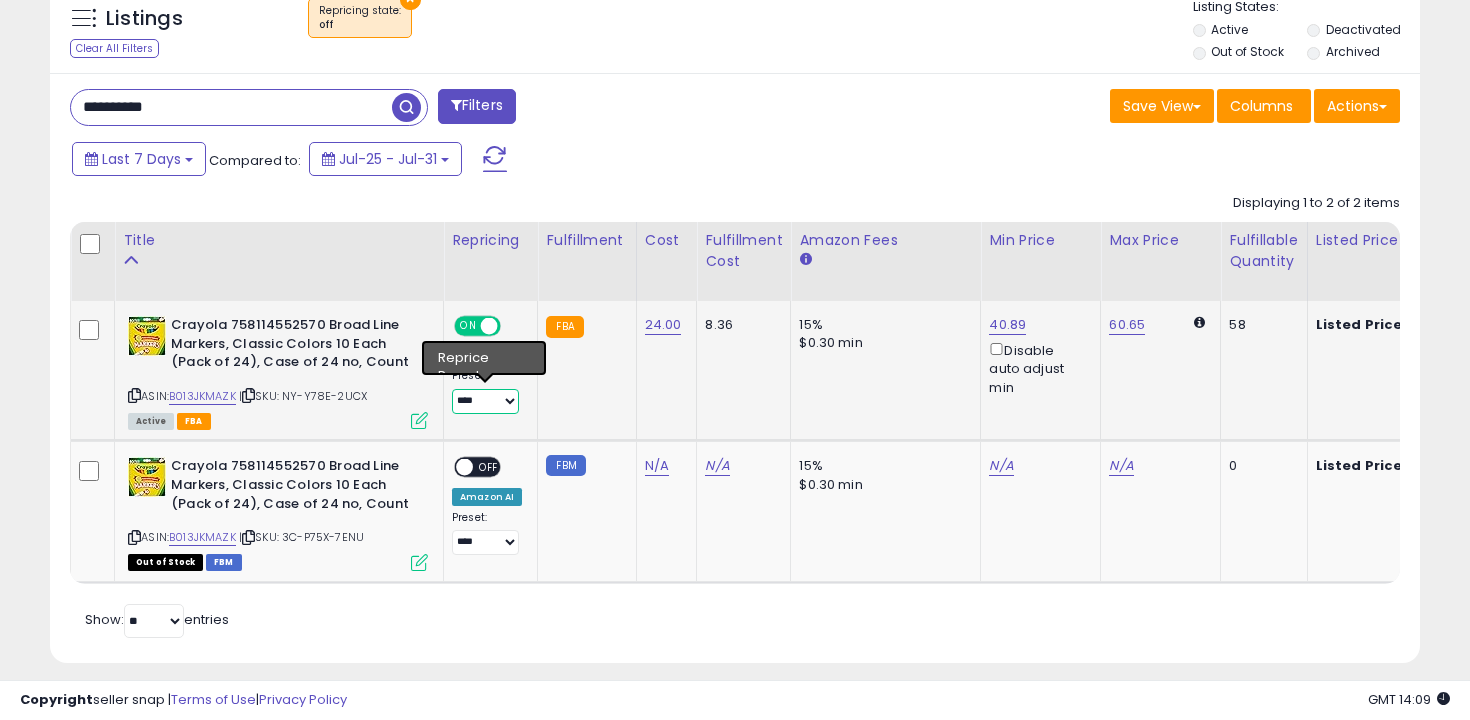 select on "**********" 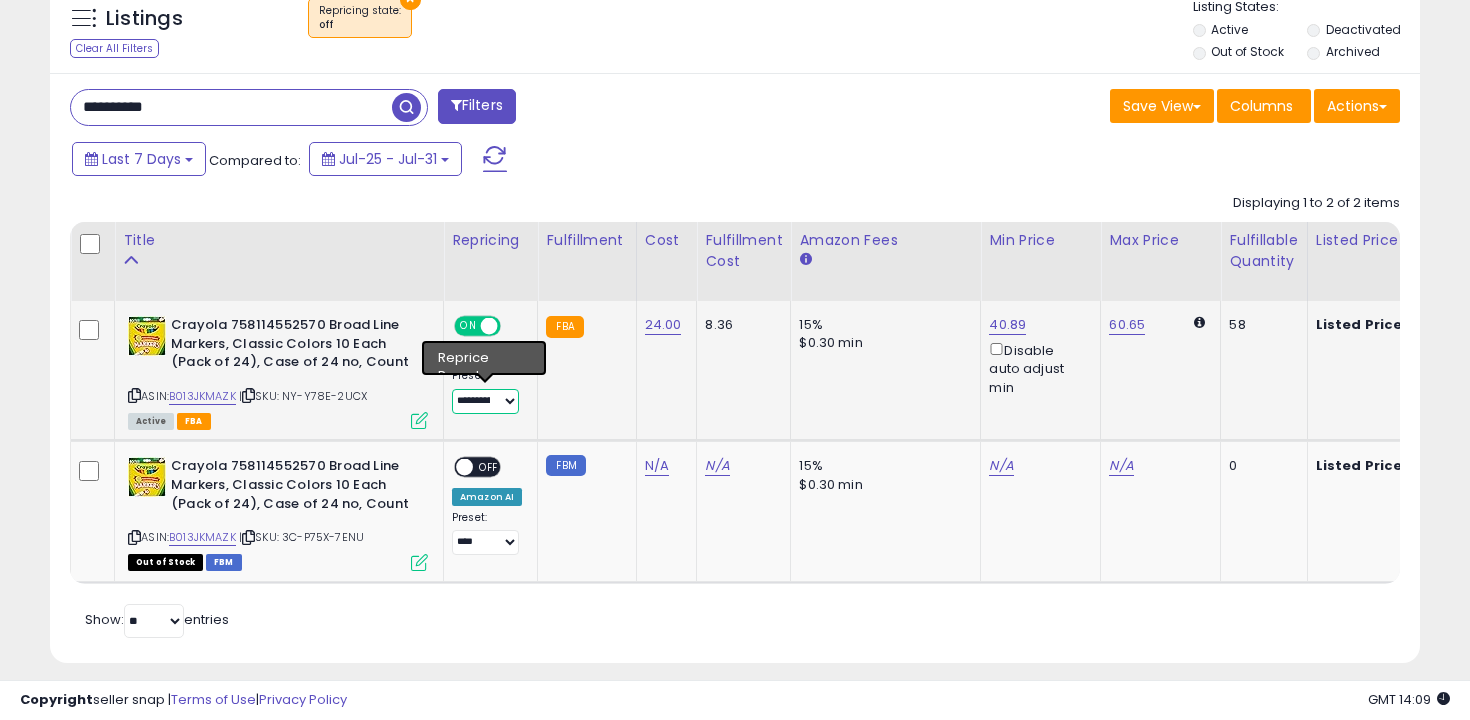 click on "**********" at bounding box center [485, 401] 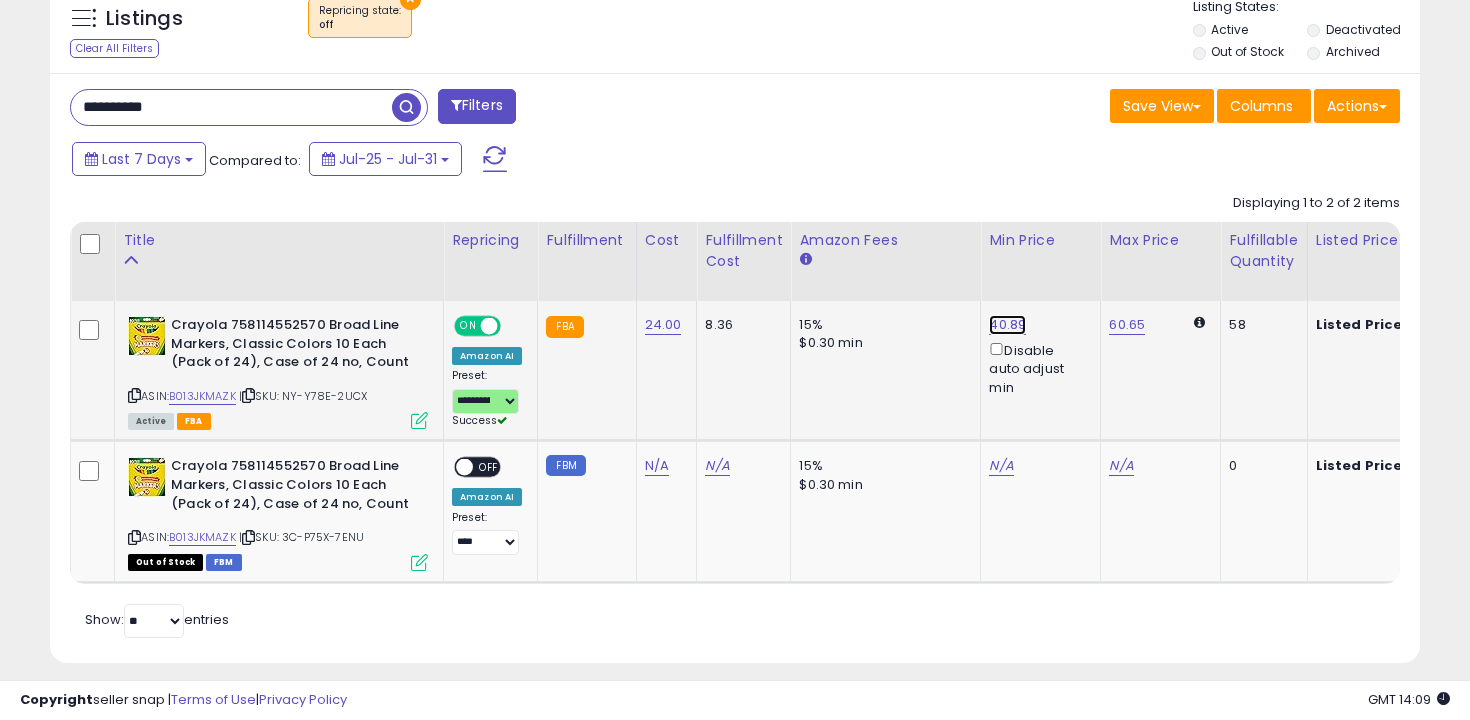 click on "40.89" at bounding box center (1007, 325) 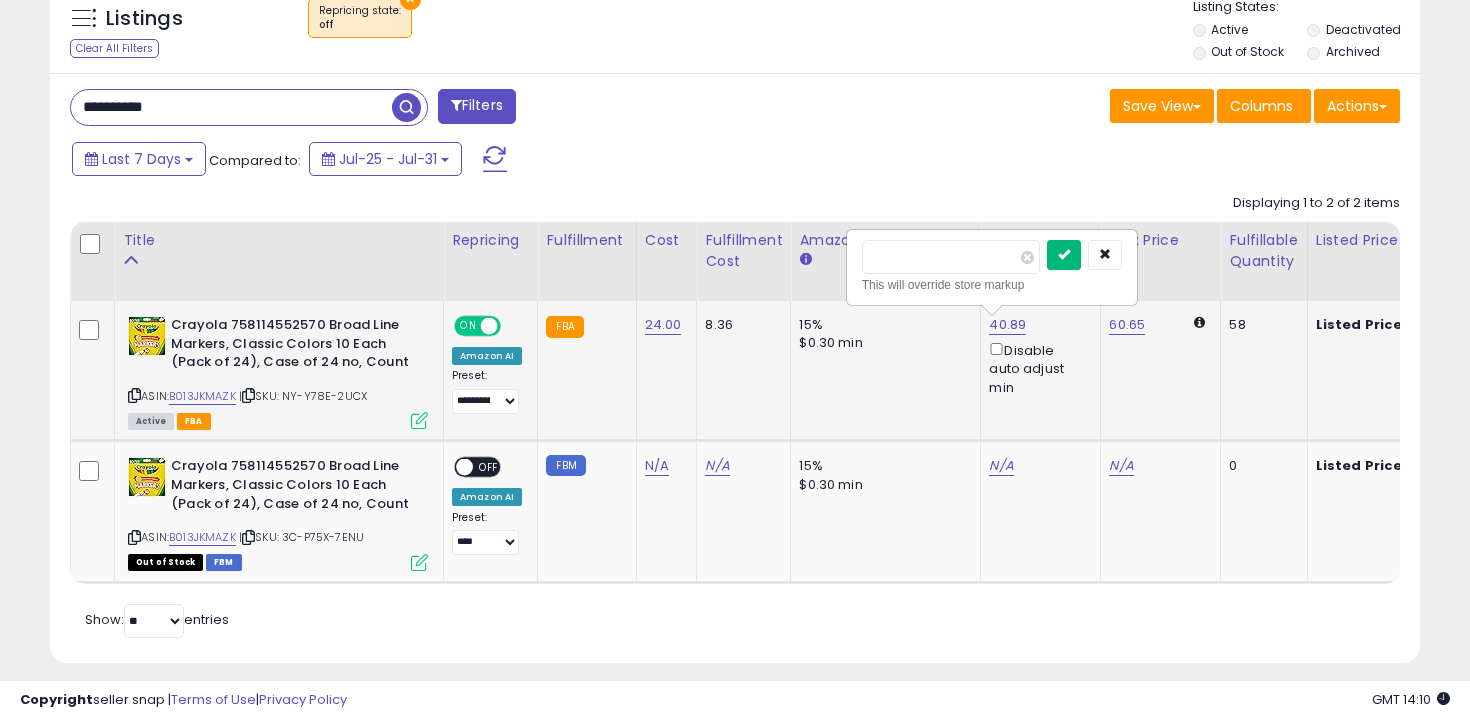 type on "*****" 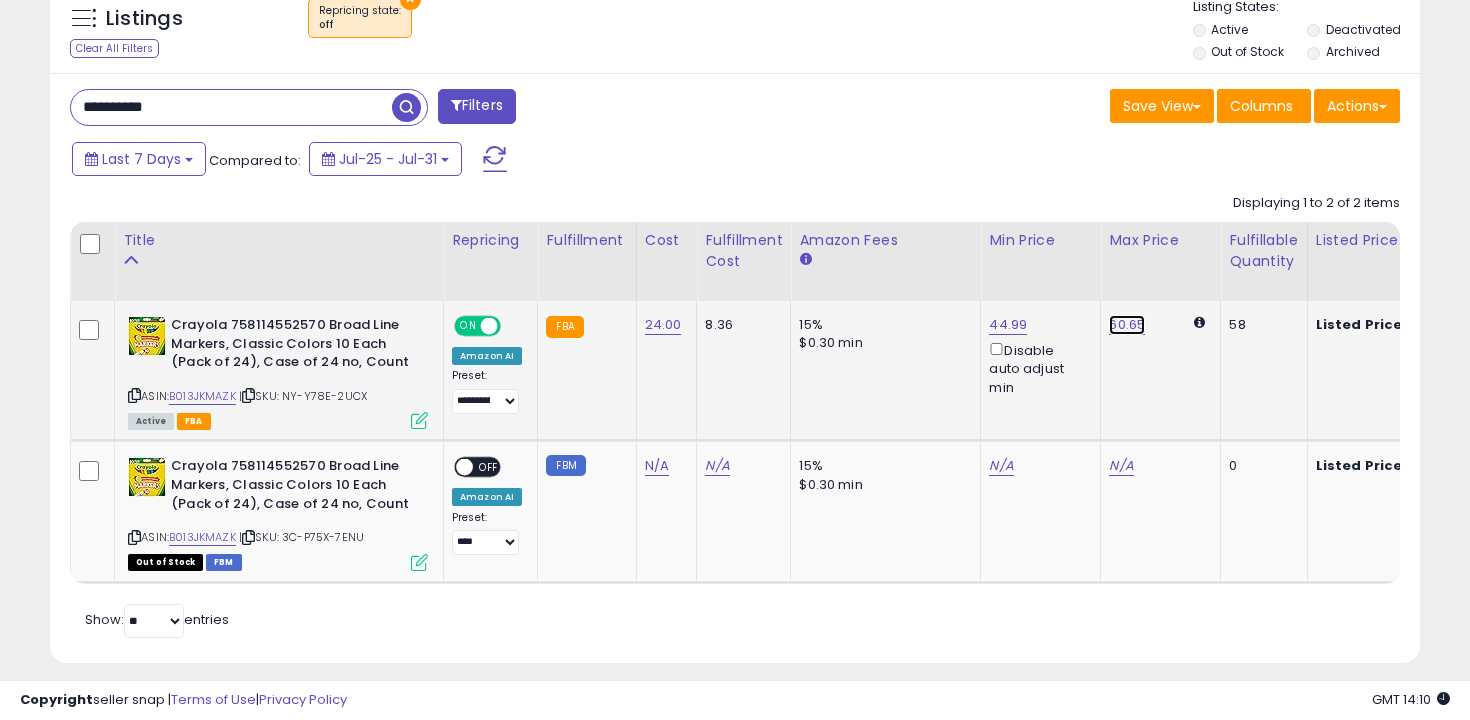 click on "60.65" at bounding box center [1127, 325] 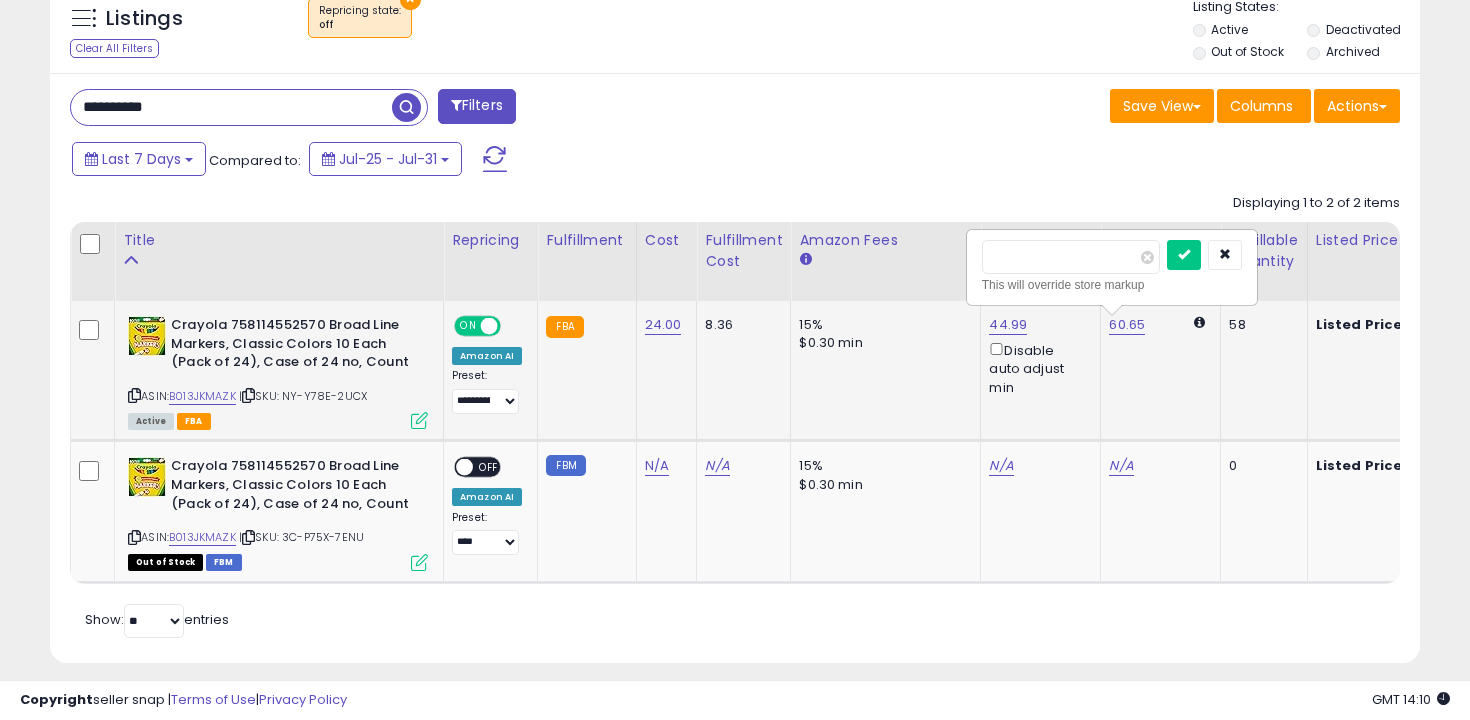 click on "*****" at bounding box center (1071, 257) 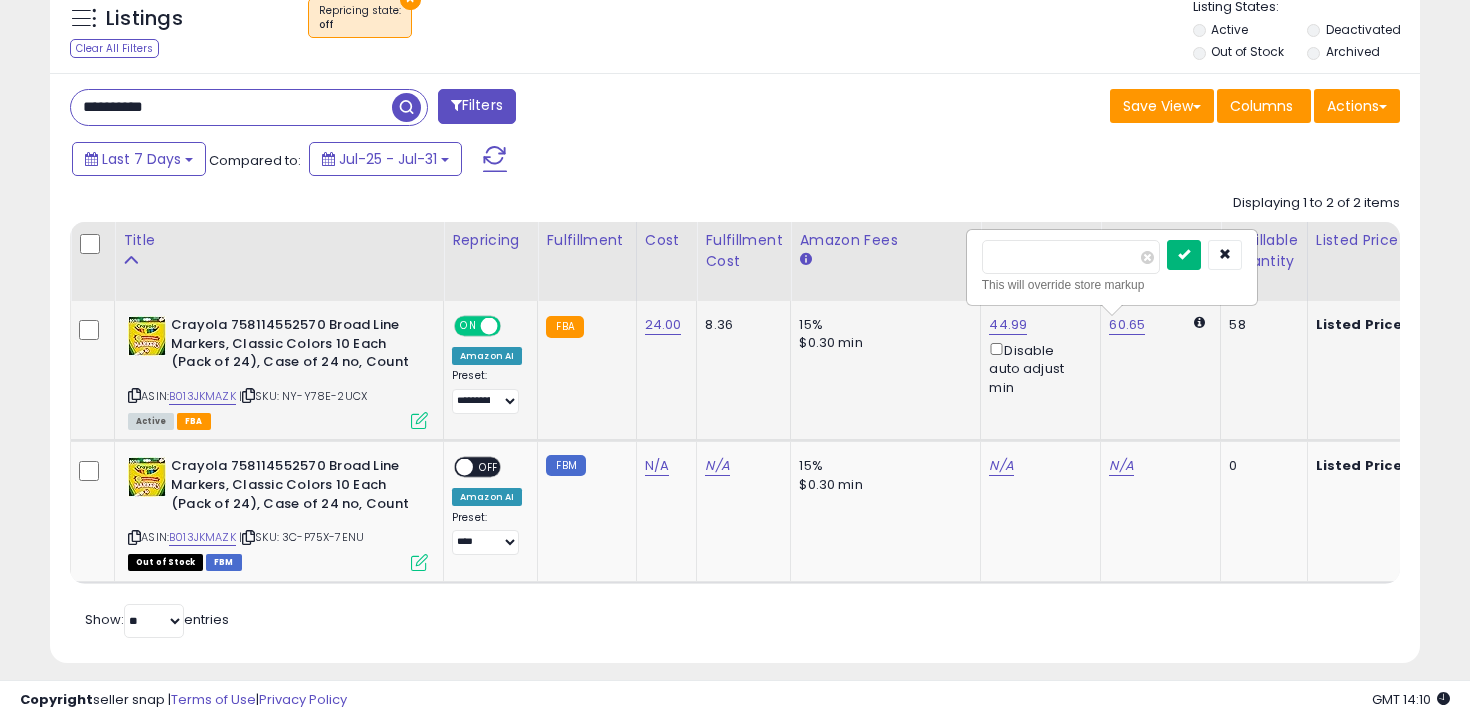 type on "**" 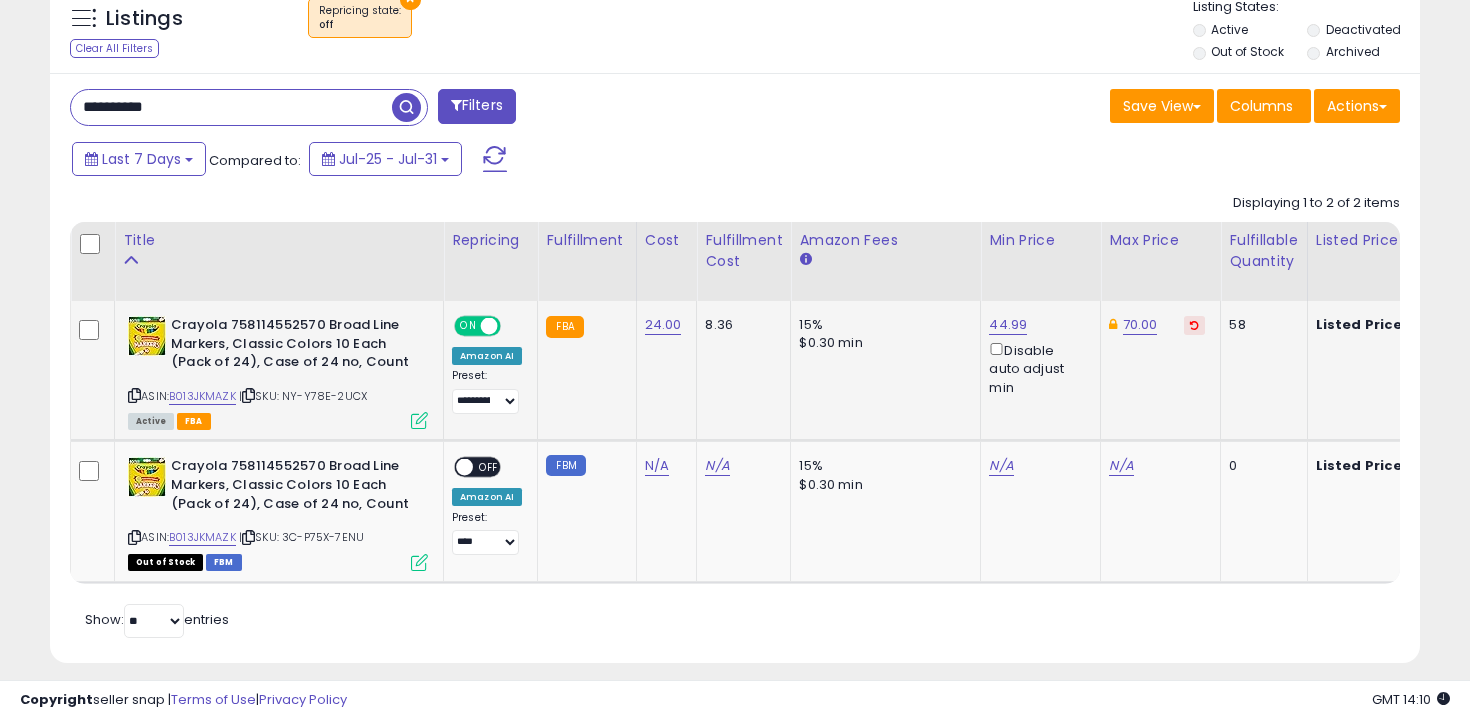 click on "**********" at bounding box center [231, 107] 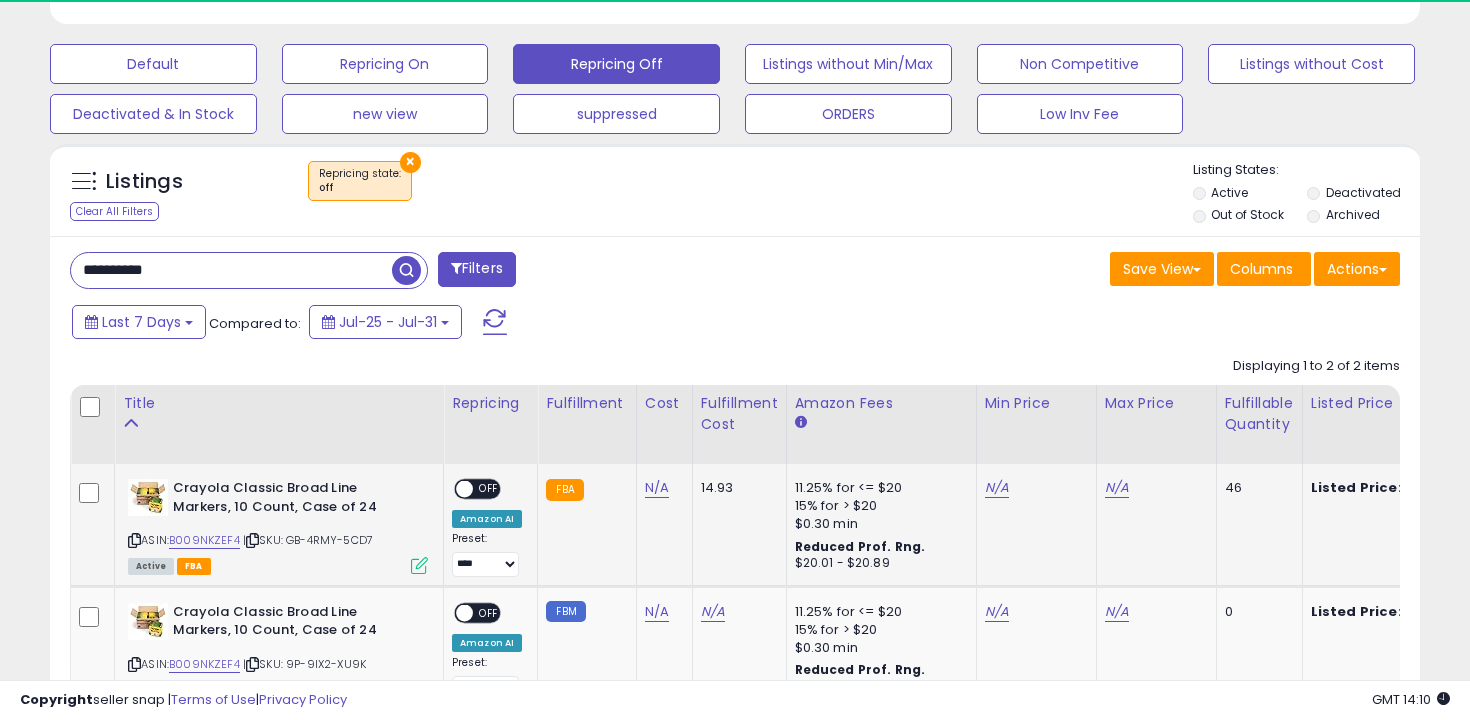scroll, scrollTop: 572, scrollLeft: 0, axis: vertical 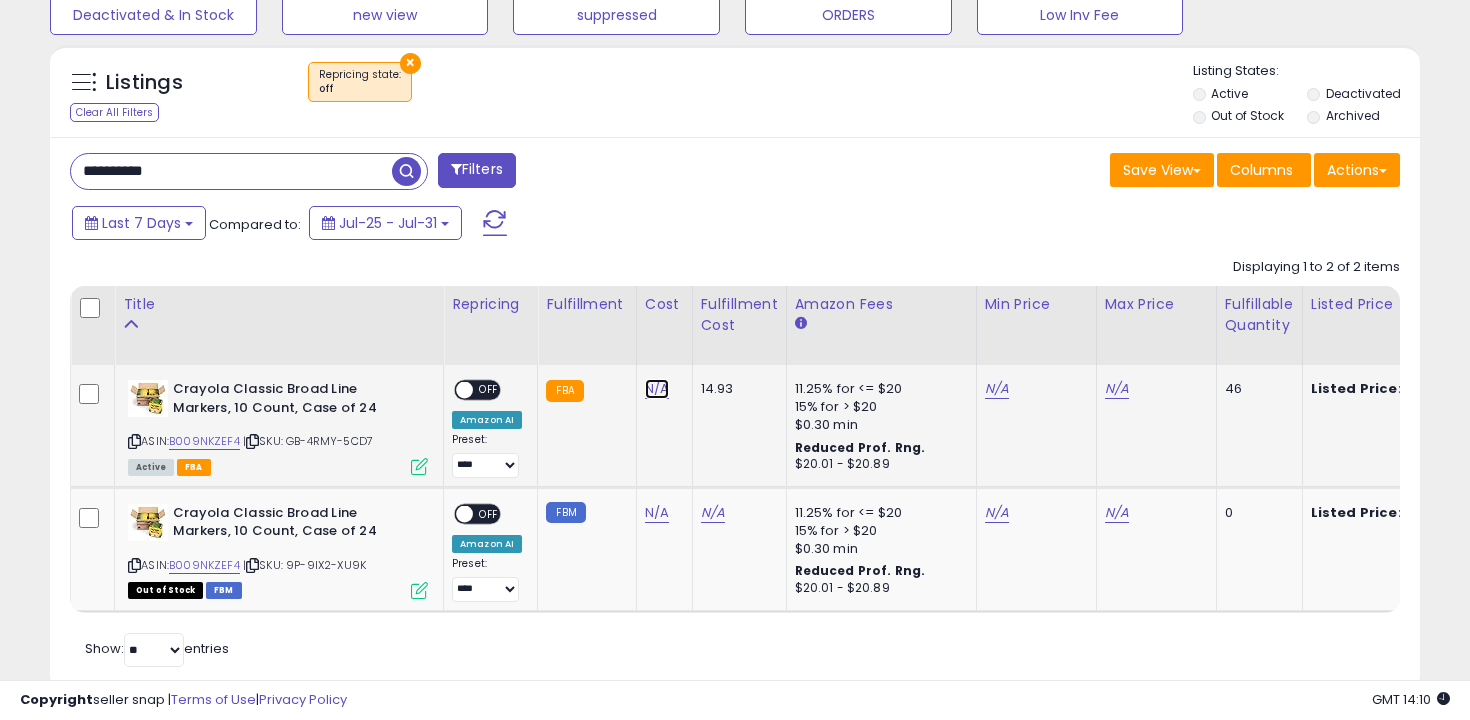 click on "N/A" at bounding box center [657, 389] 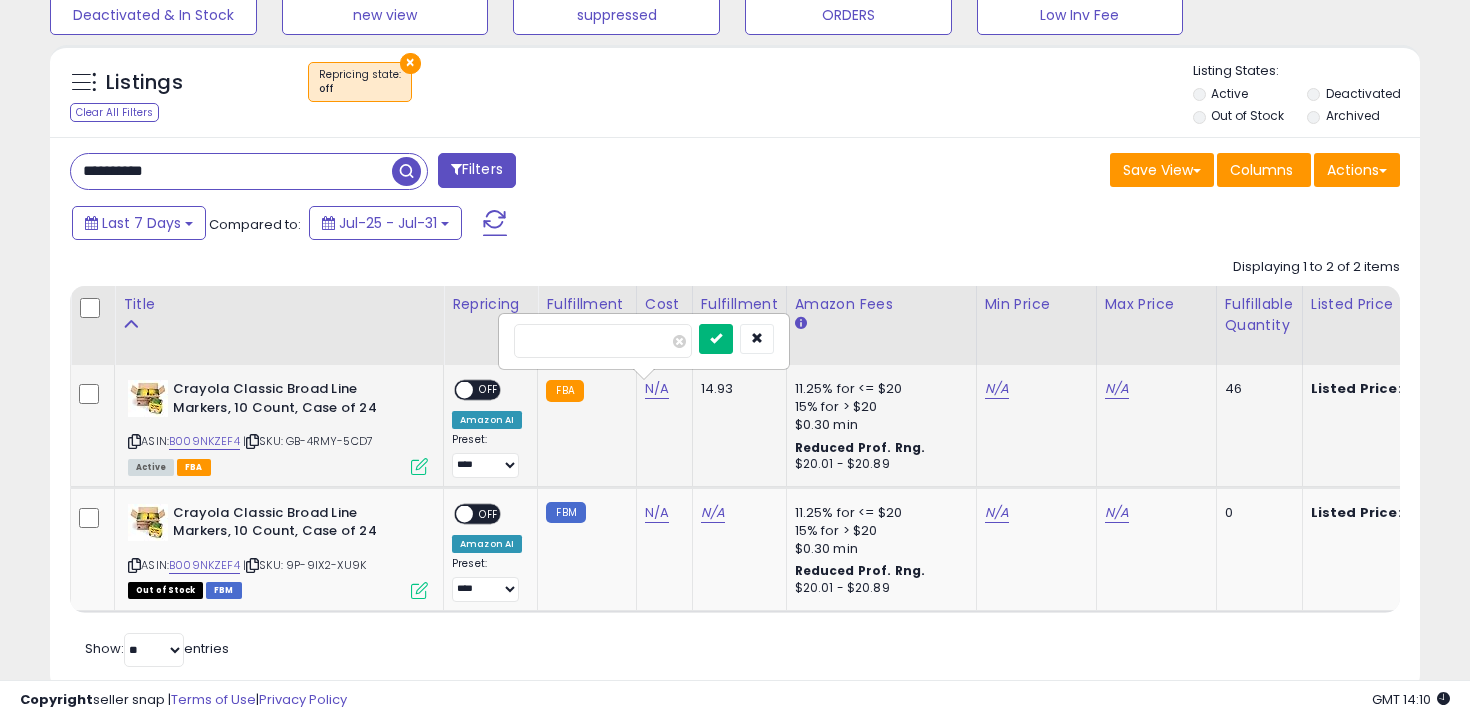 type on "**" 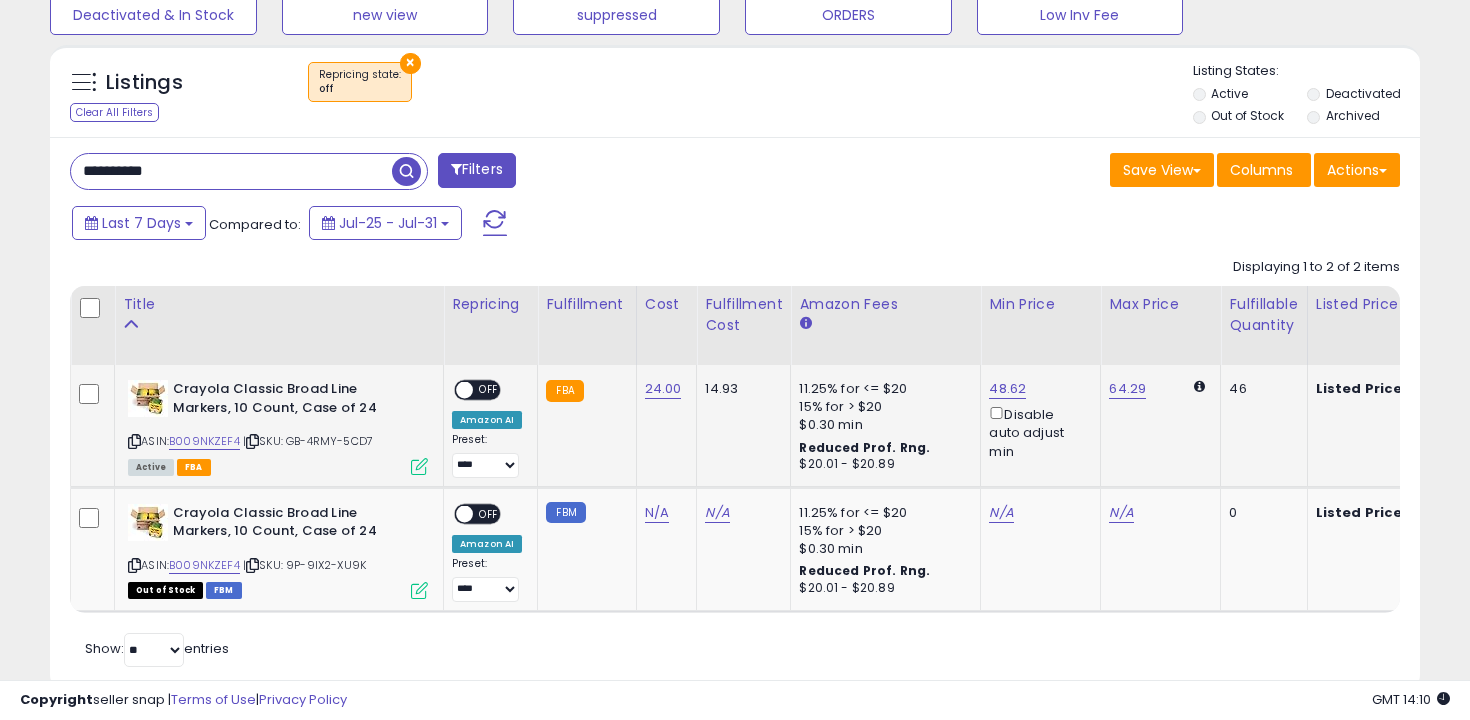 click on "OFF" at bounding box center (489, 390) 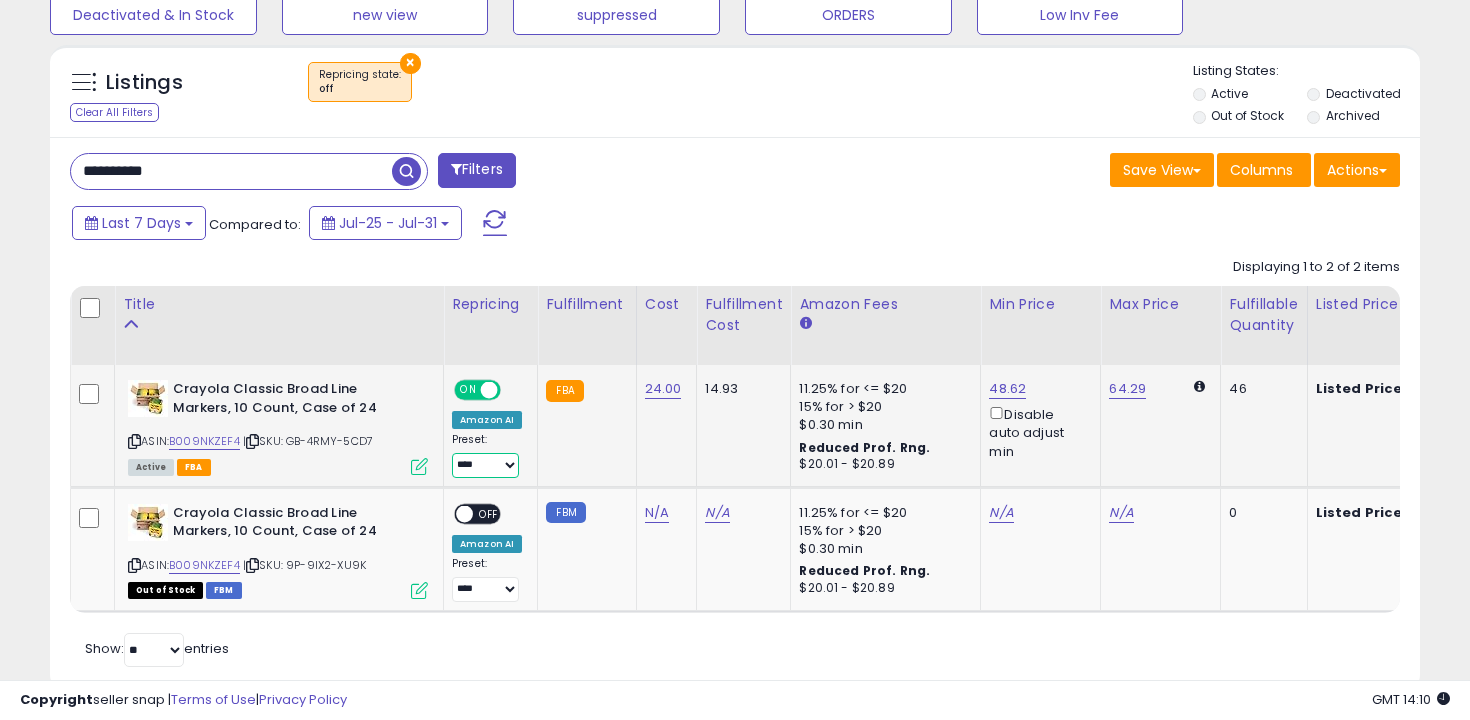 click on "**********" at bounding box center (485, 465) 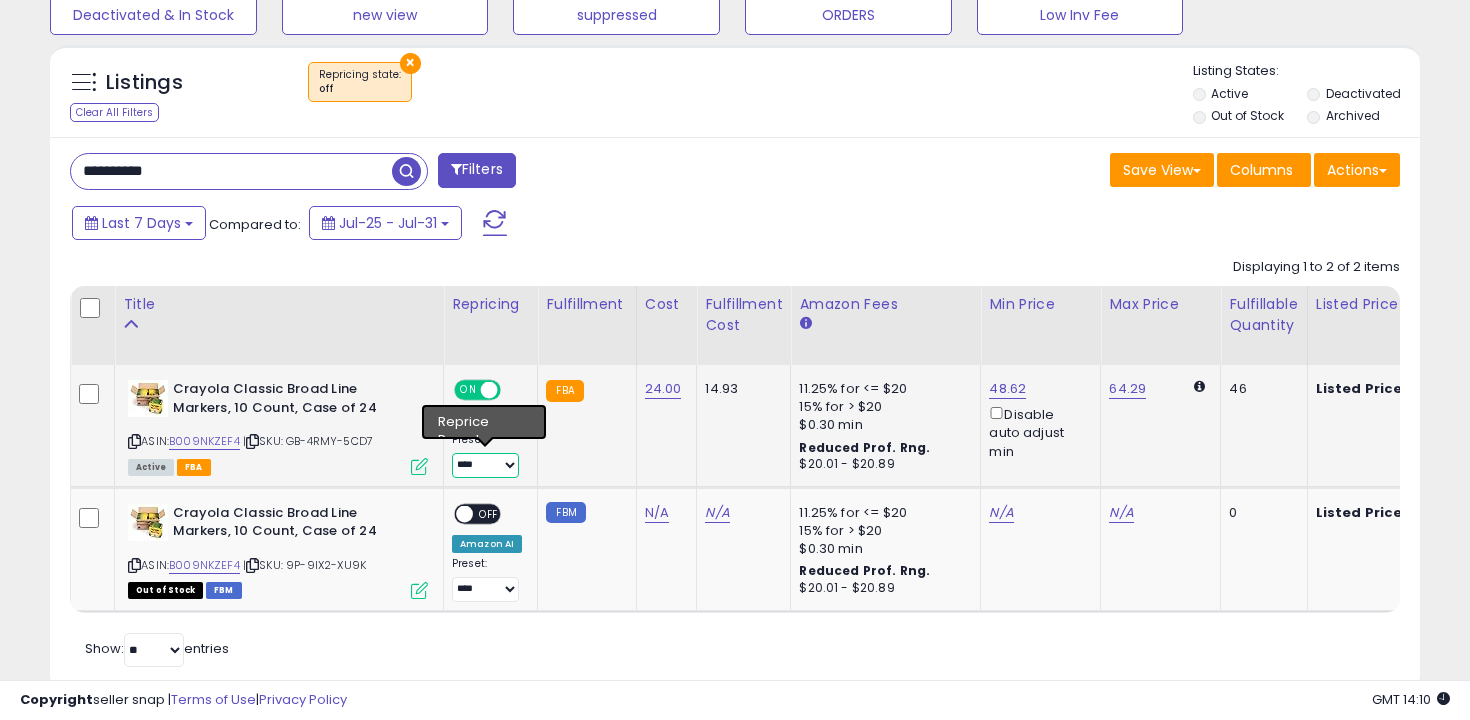 select on "**********" 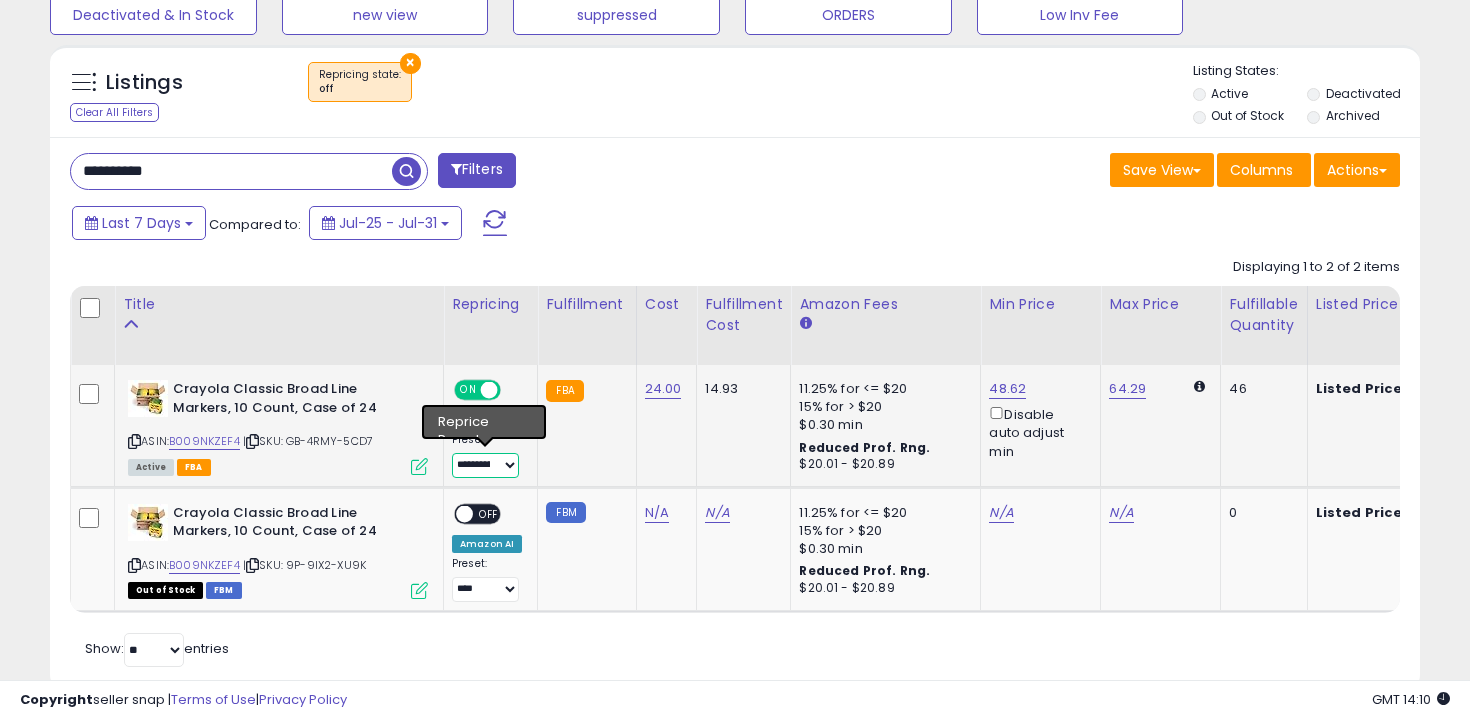 click on "**********" at bounding box center [485, 465] 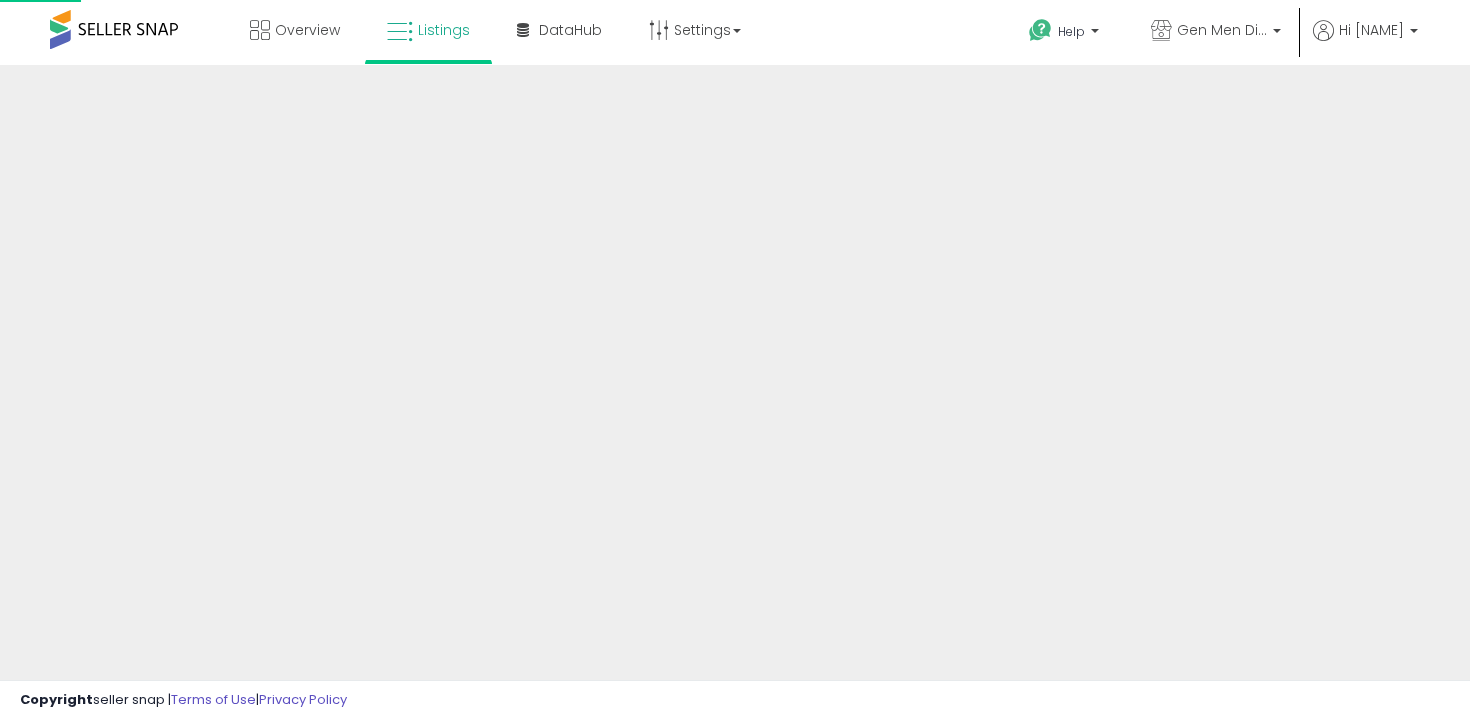 scroll, scrollTop: 0, scrollLeft: 0, axis: both 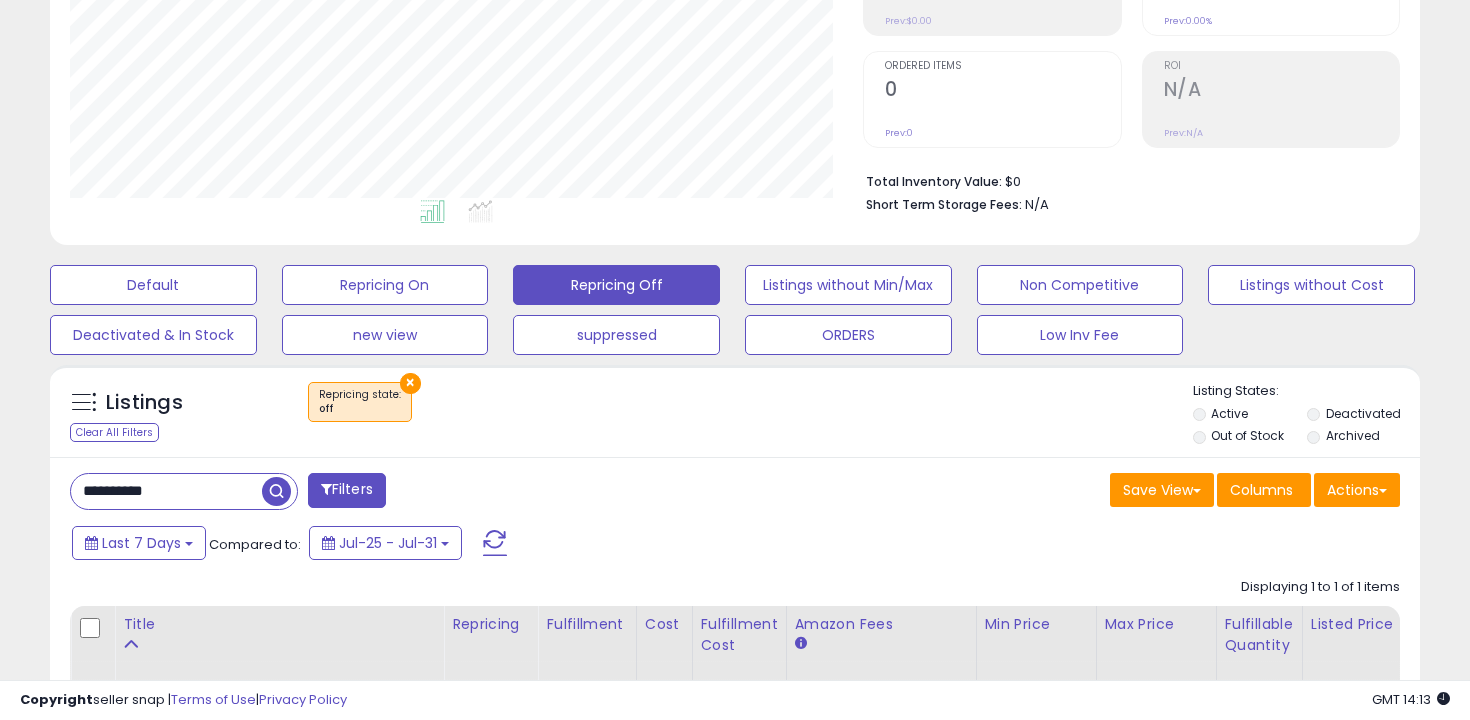 click on "**********" at bounding box center (166, 491) 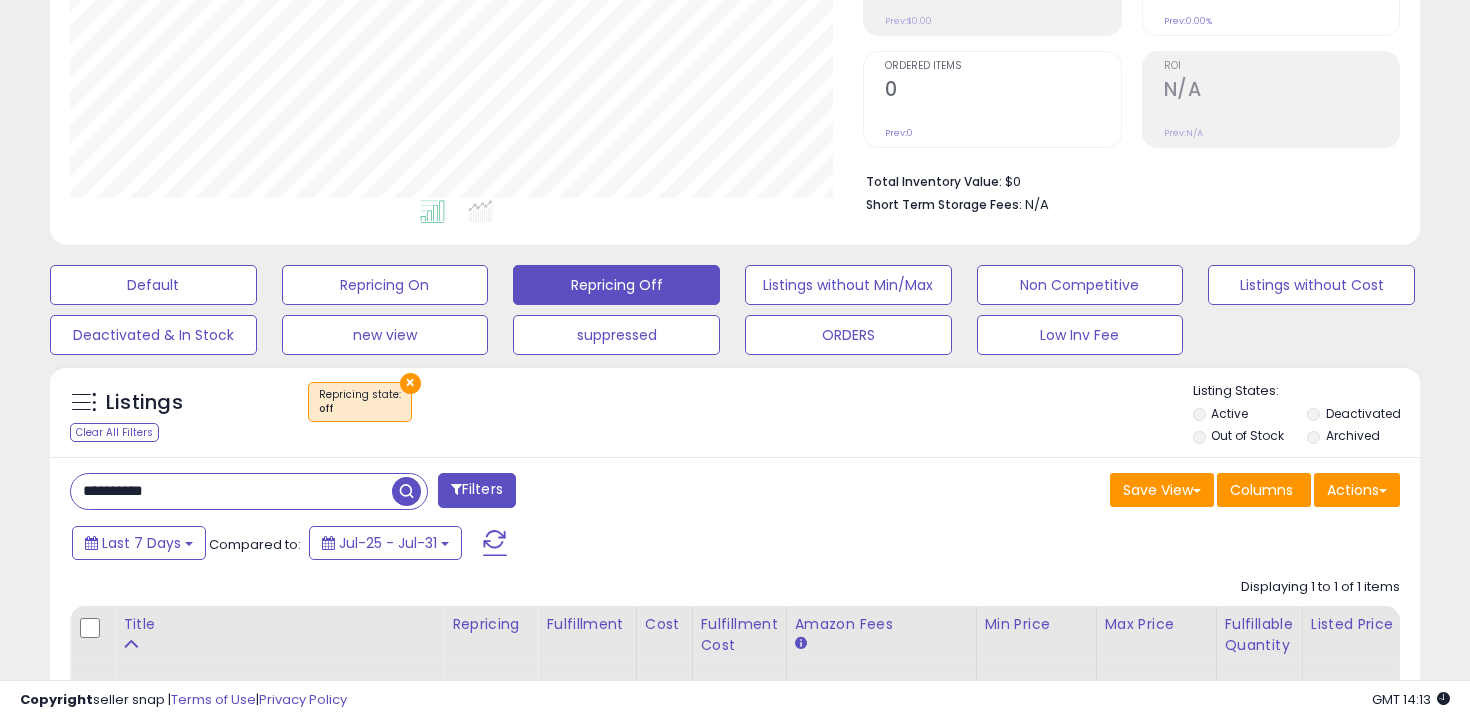 click on "**********" at bounding box center (231, 491) 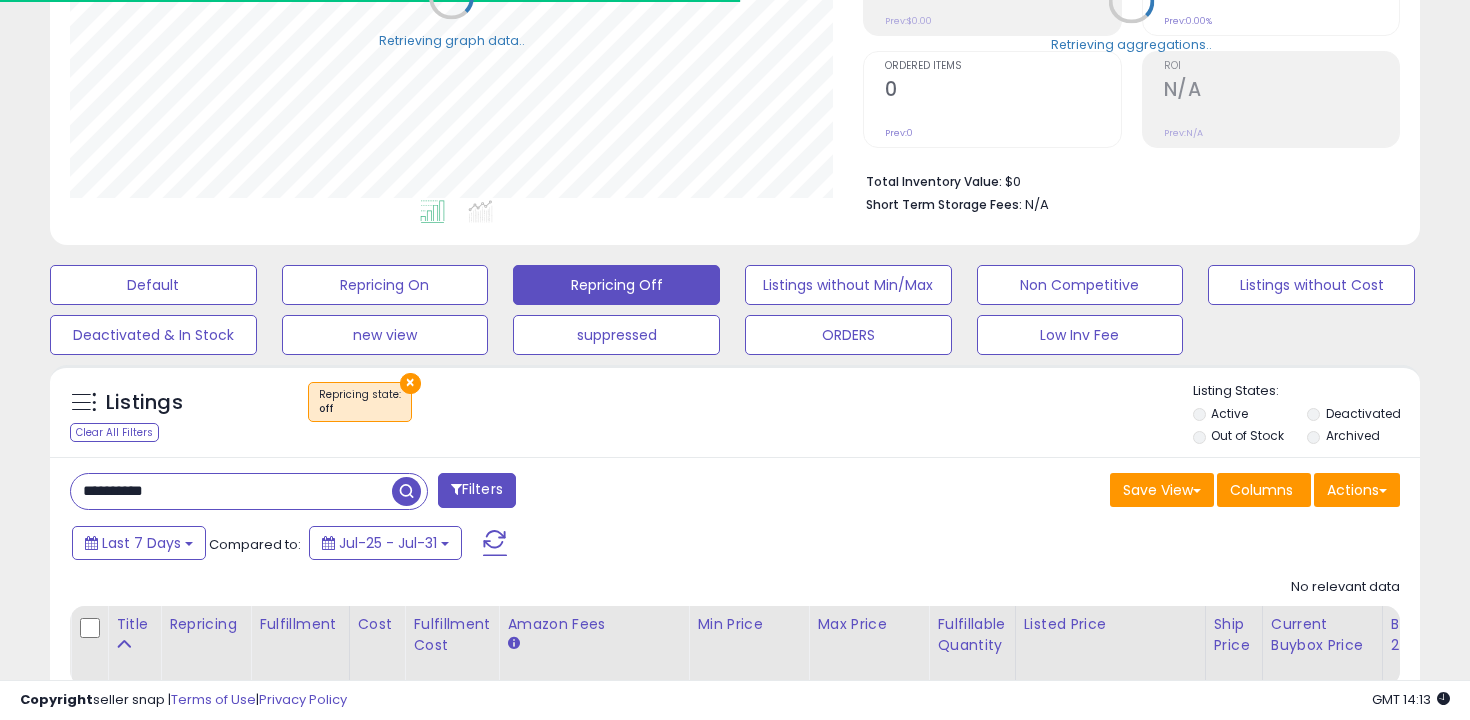 scroll, scrollTop: 485, scrollLeft: 0, axis: vertical 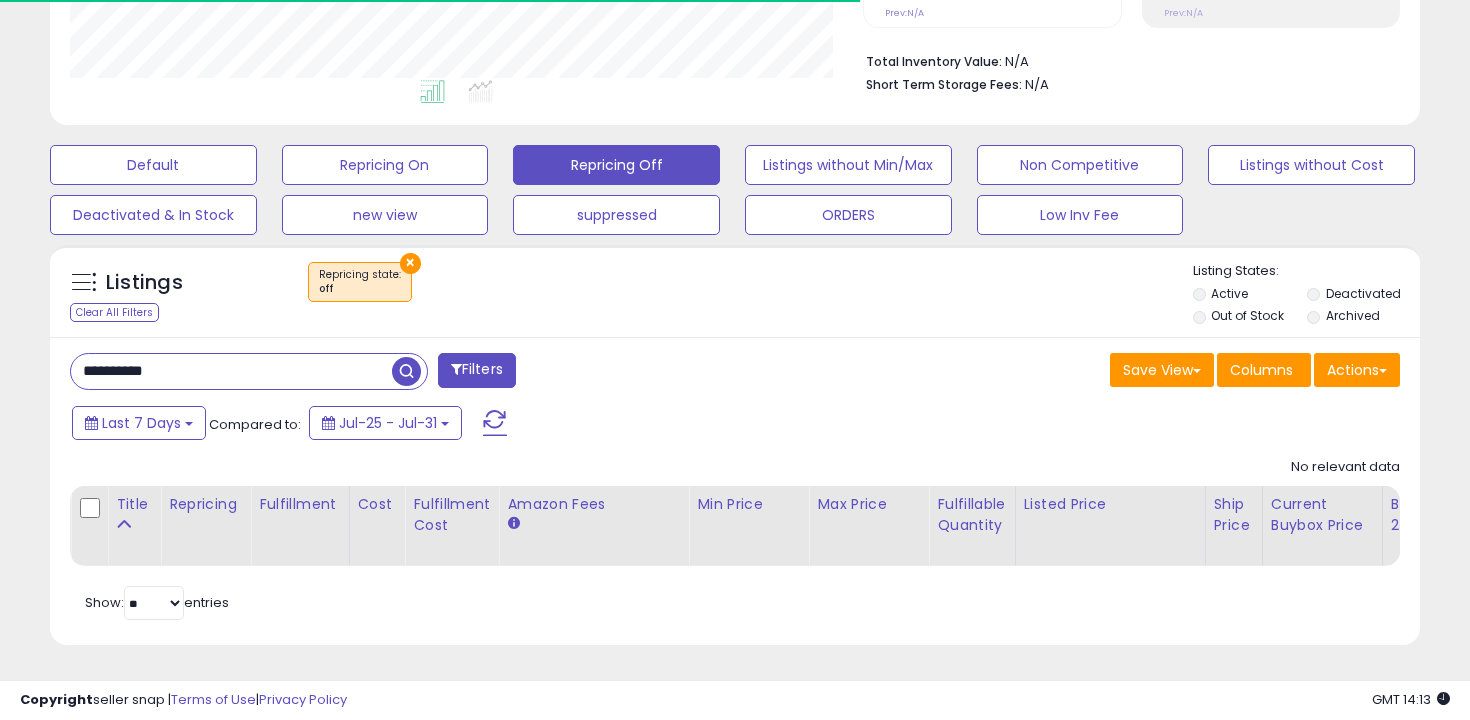 click on "Default
Repricing On
Repricing Off
Listings without Min/Max
Non Competitive
Listings without Cost
Deactivated & In Stock
new view
suppressed
ORDERS
Low Inv Fee" at bounding box center [735, 185] 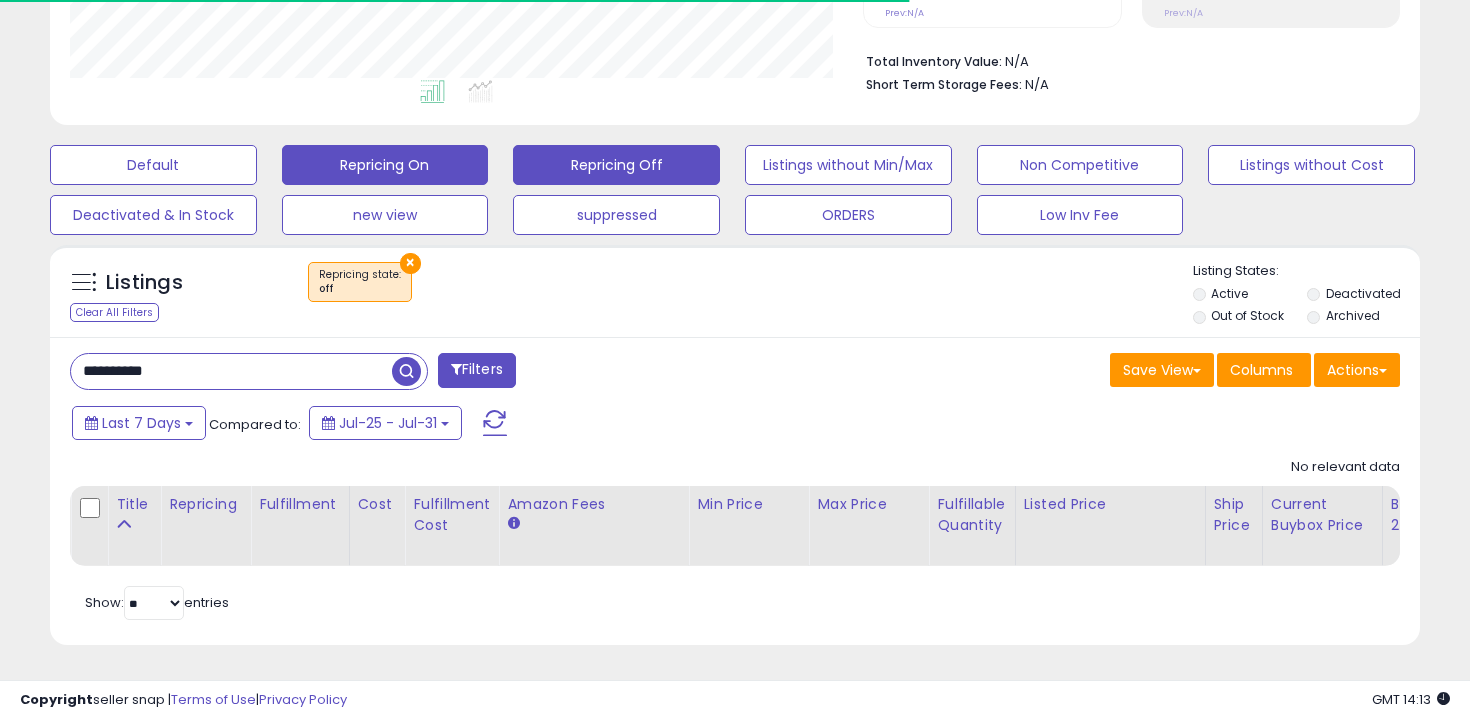 click on "Repricing On" at bounding box center (153, 165) 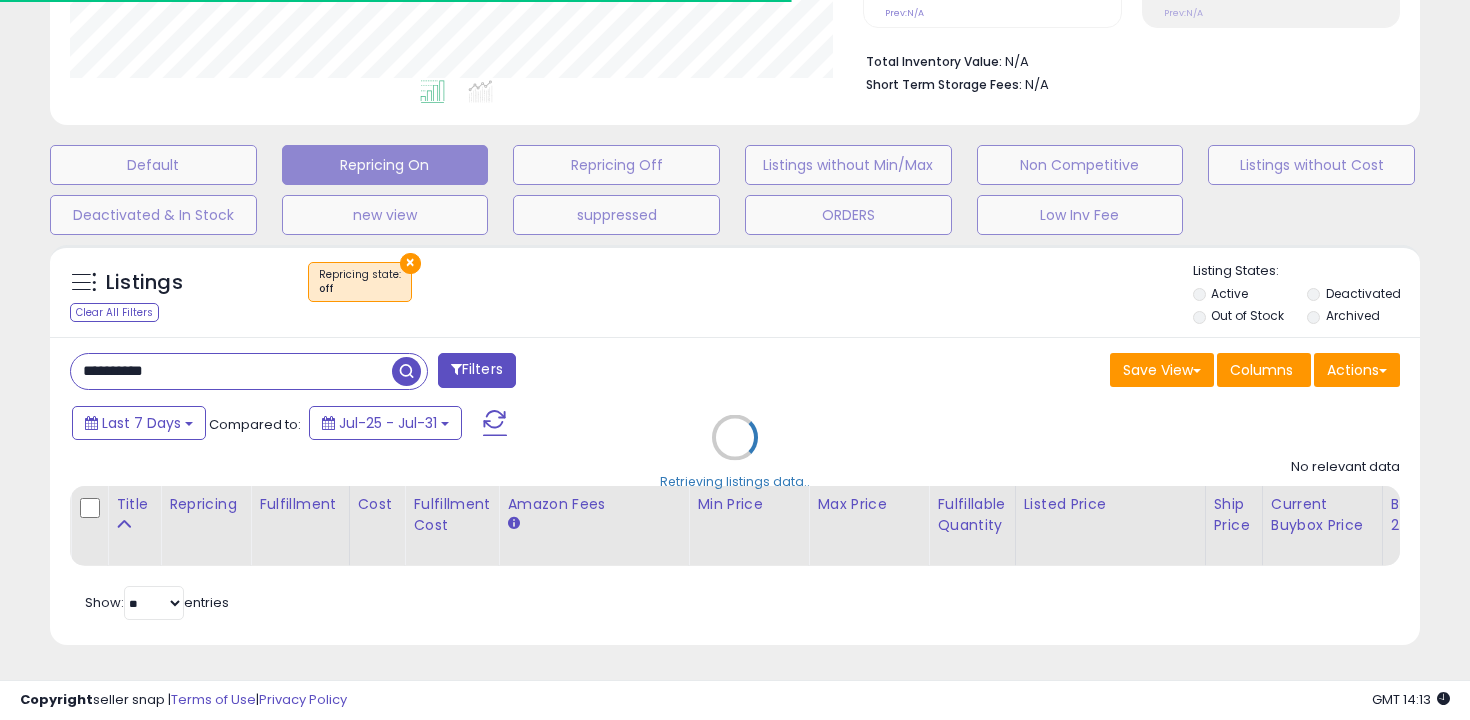 scroll, scrollTop: 999590, scrollLeft: 999206, axis: both 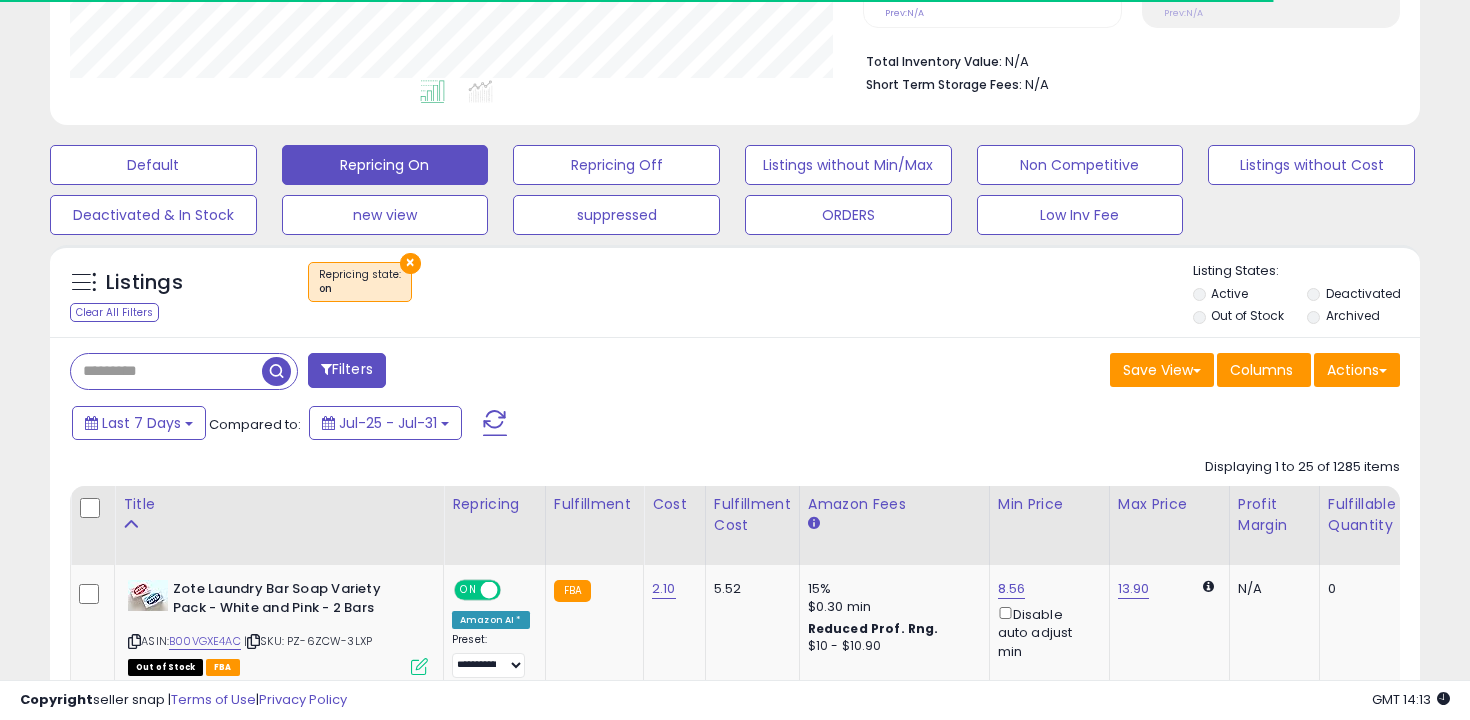 click at bounding box center (166, 371) 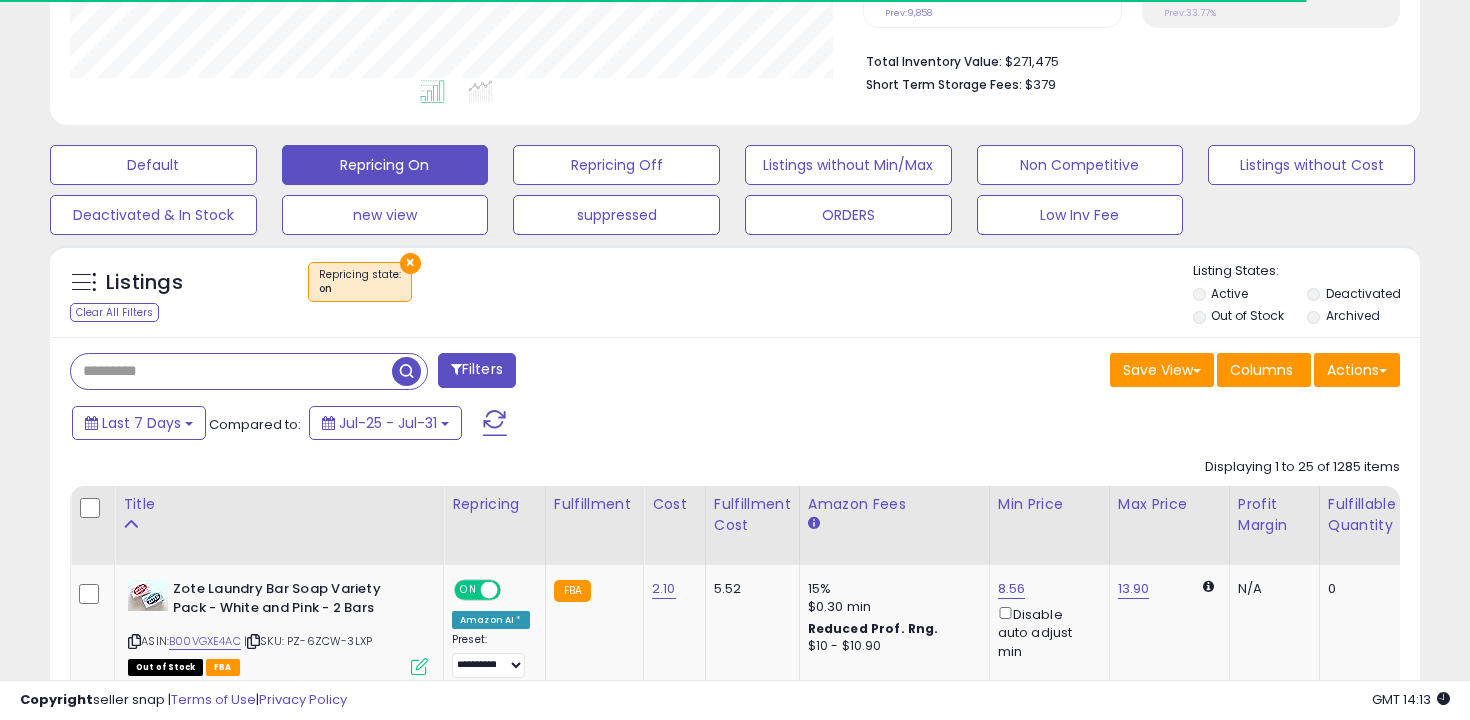 paste on "**********" 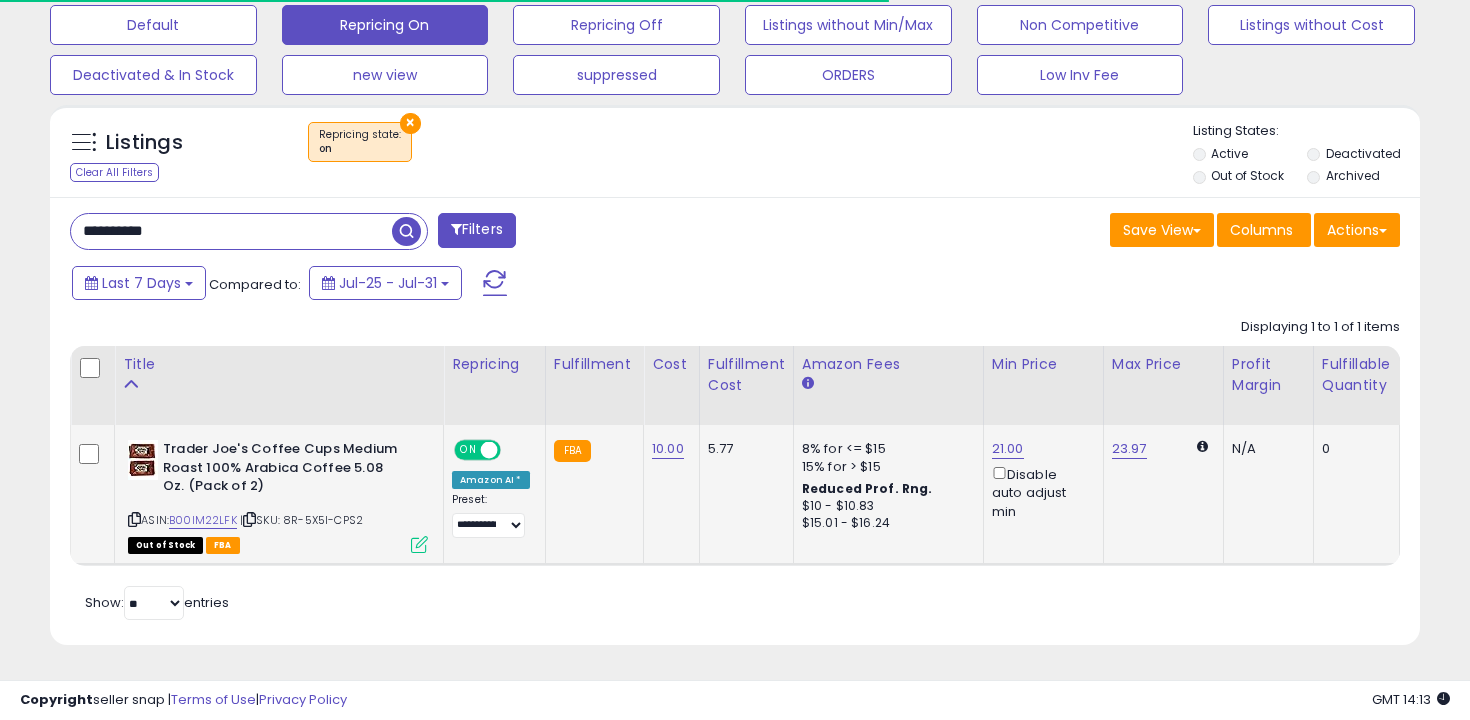 scroll, scrollTop: 626, scrollLeft: 0, axis: vertical 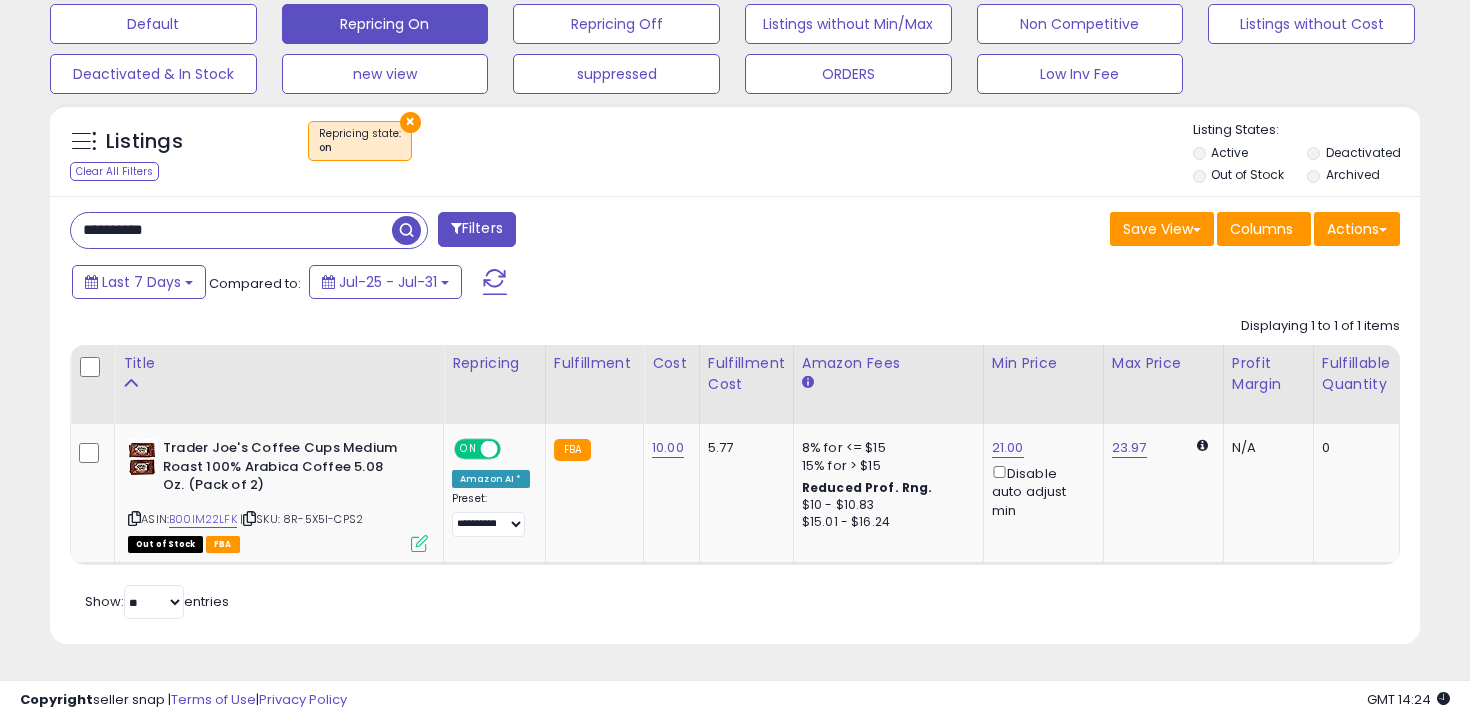 click on "**********" at bounding box center [231, 230] 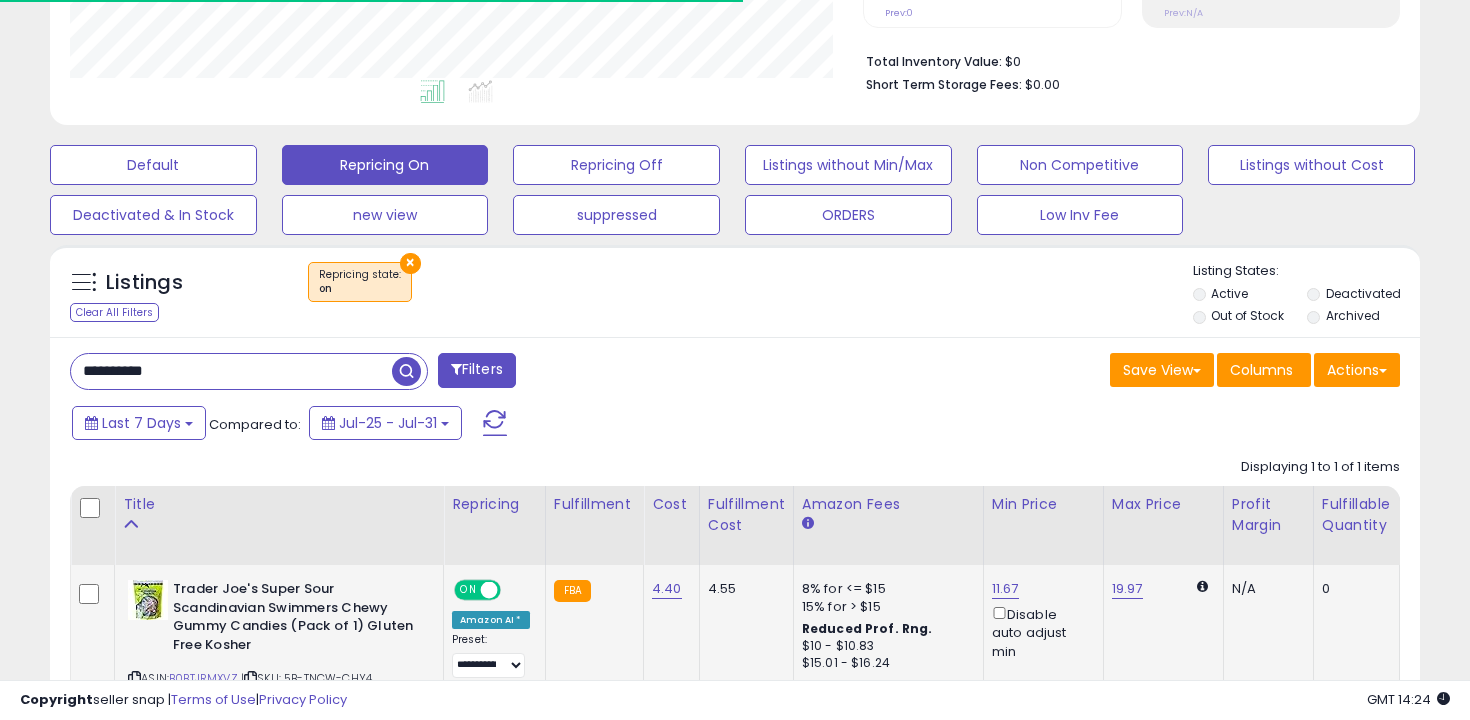 scroll, scrollTop: 626, scrollLeft: 0, axis: vertical 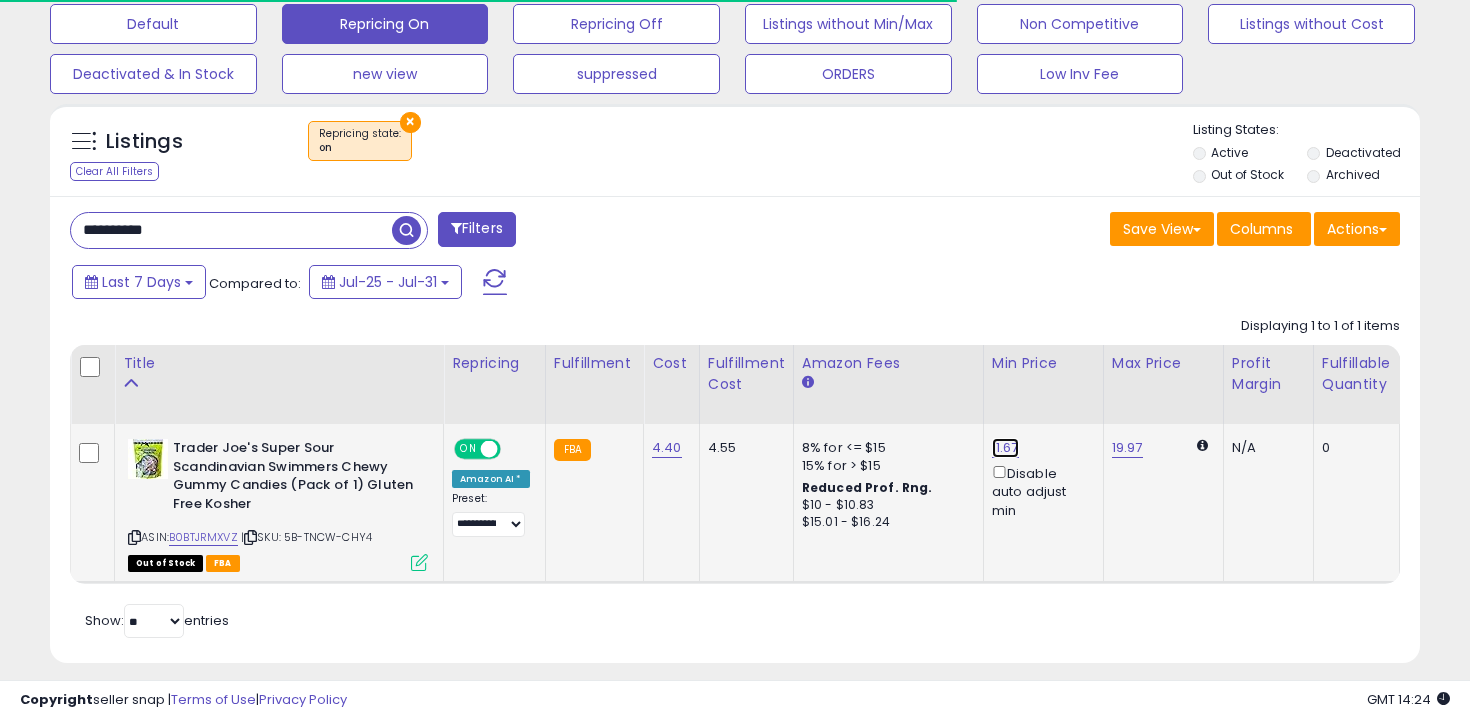 click on "11.67" at bounding box center (1005, 448) 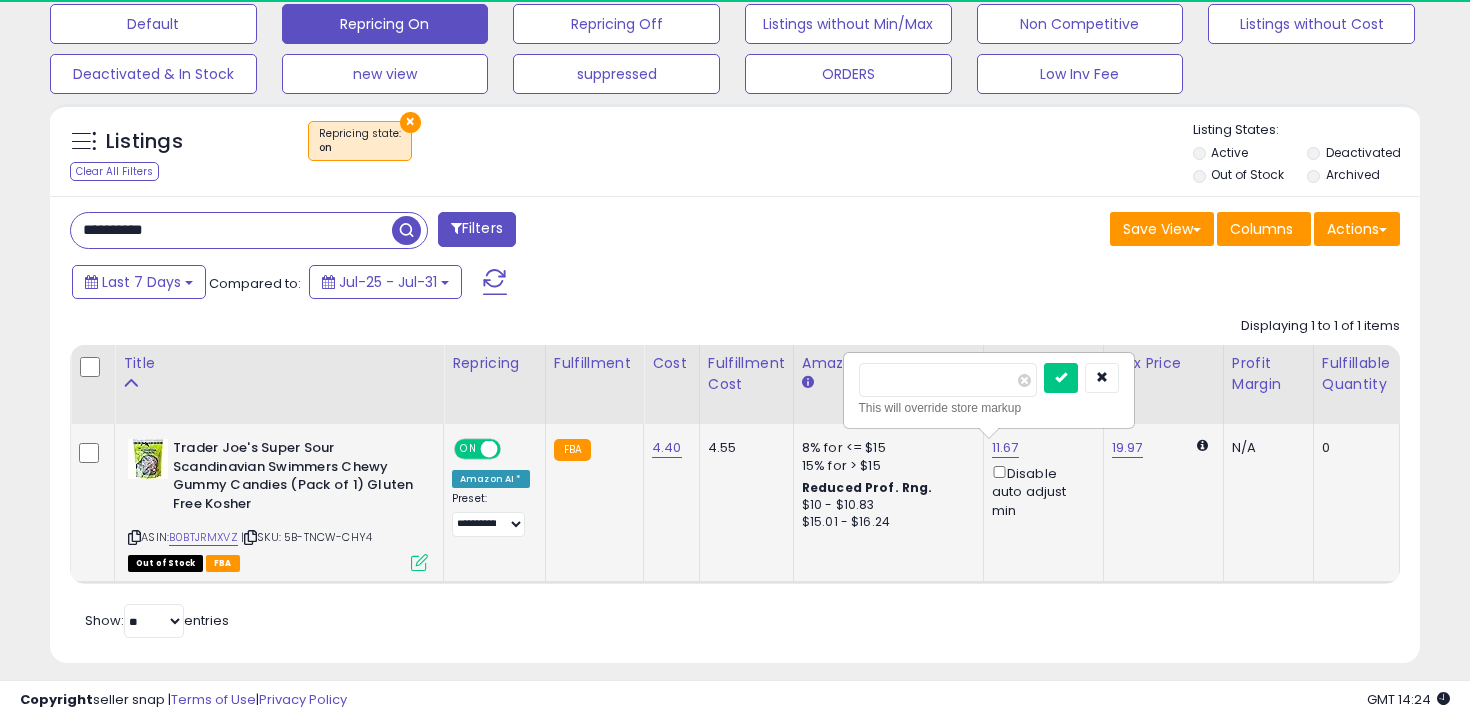 scroll, scrollTop: 999590, scrollLeft: 999206, axis: both 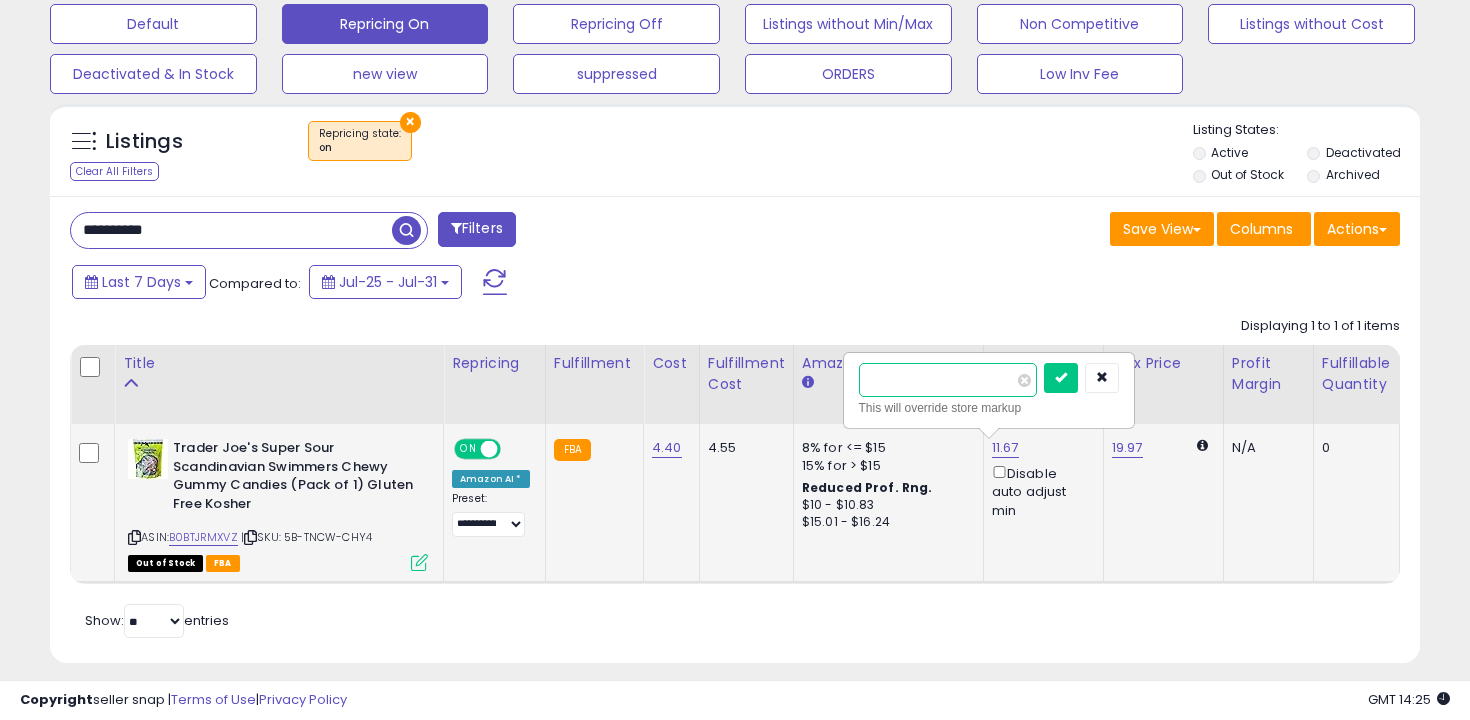 click on "*****" at bounding box center [948, 380] 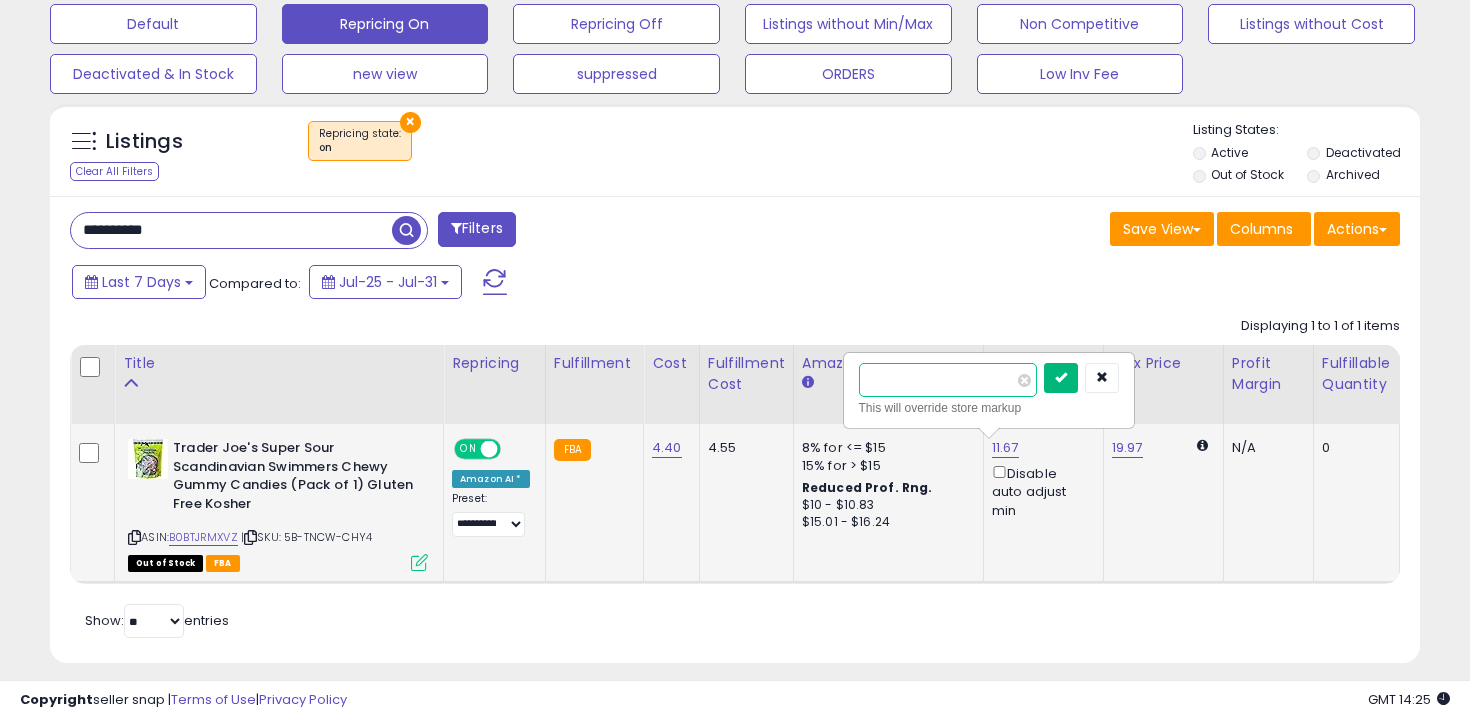 type on "*****" 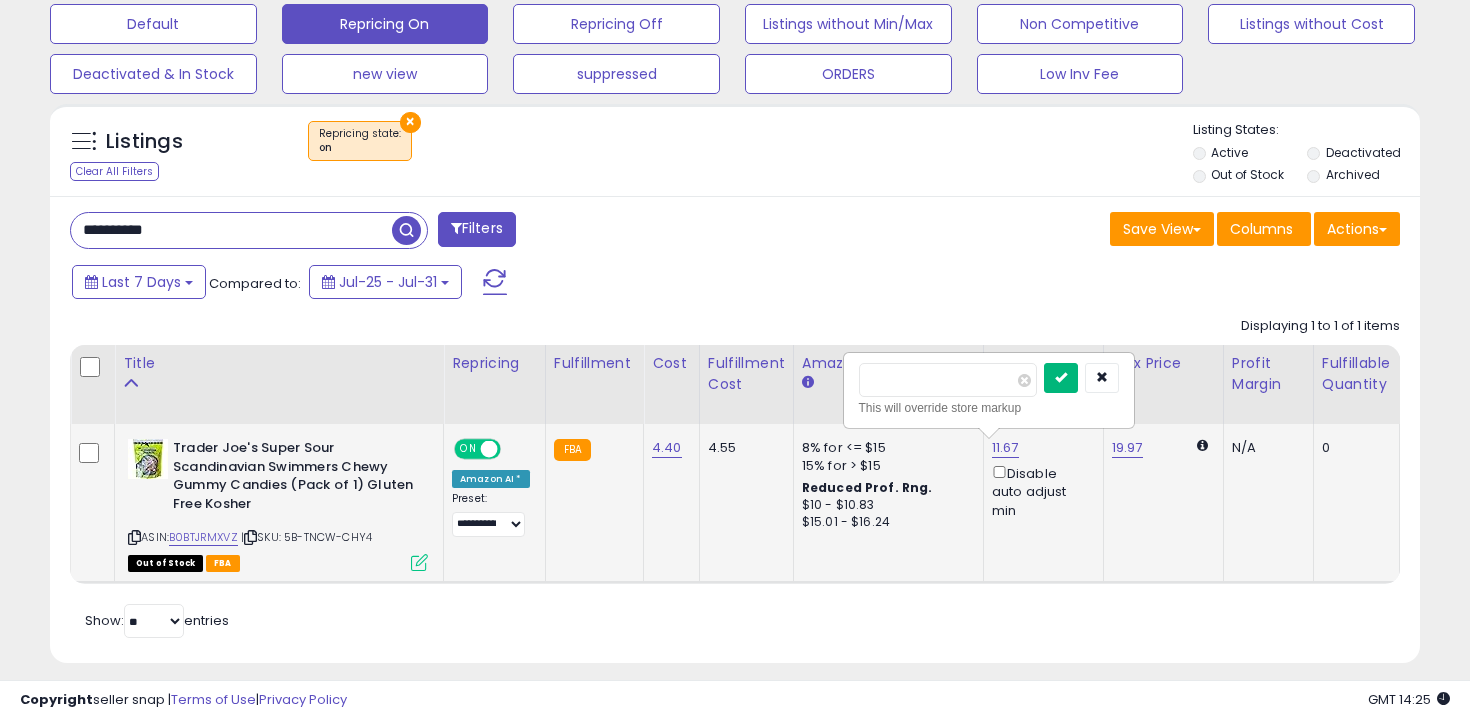 click at bounding box center (1061, 377) 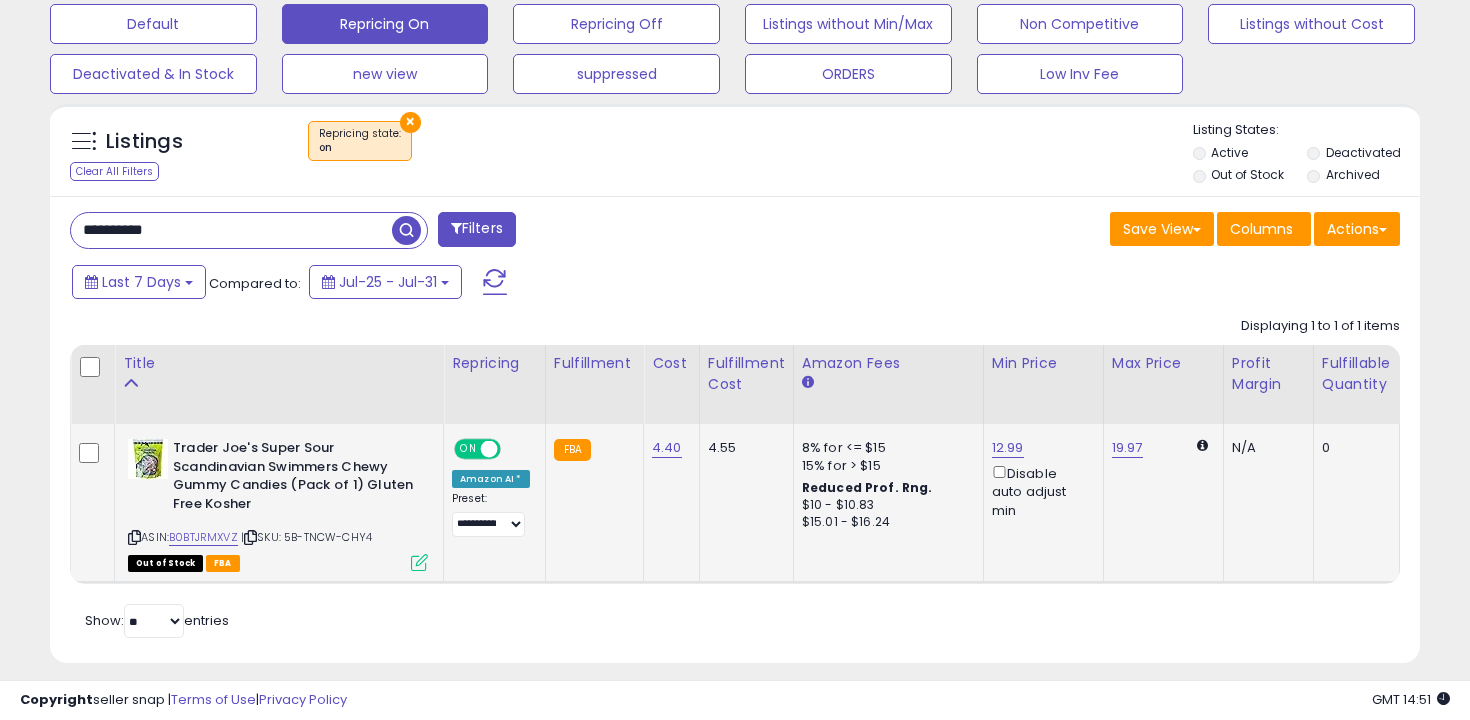 click on "**********" at bounding box center (231, 230) 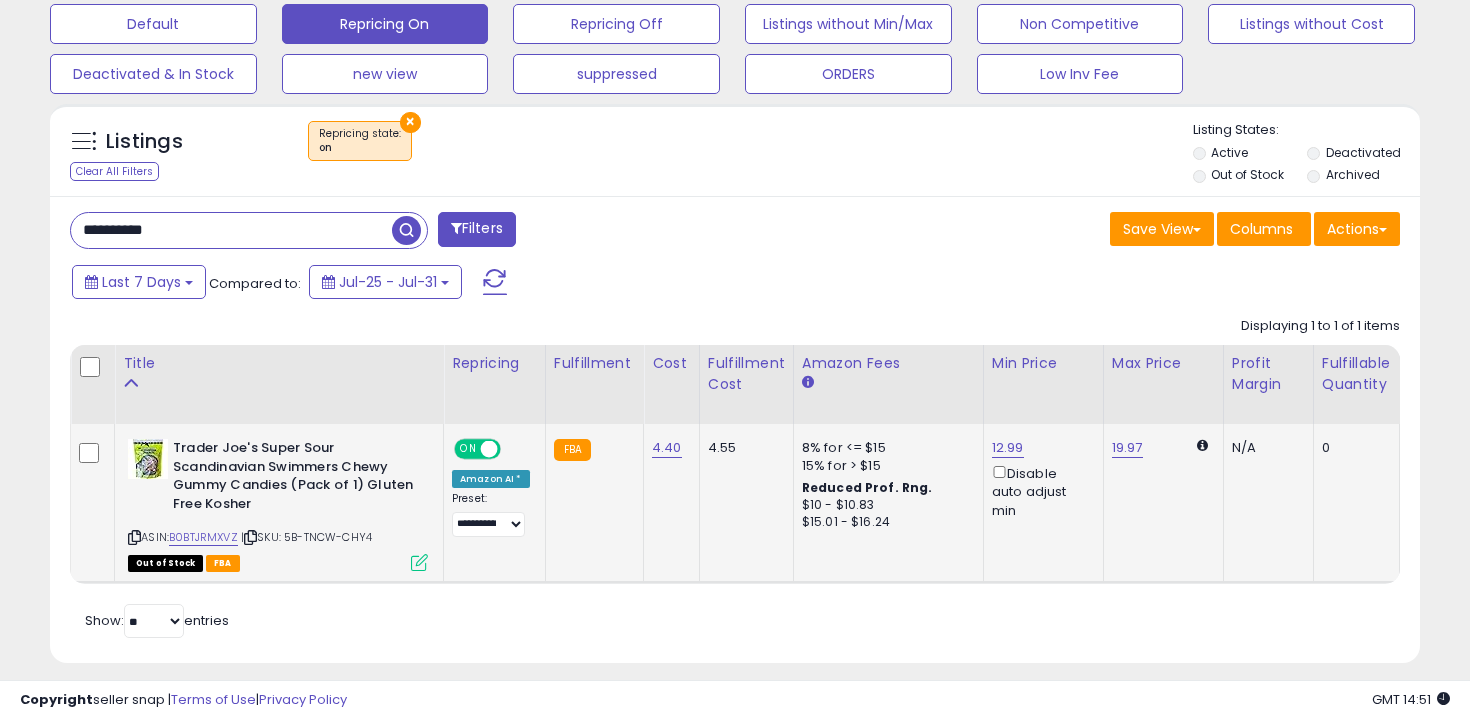 type on "**********" 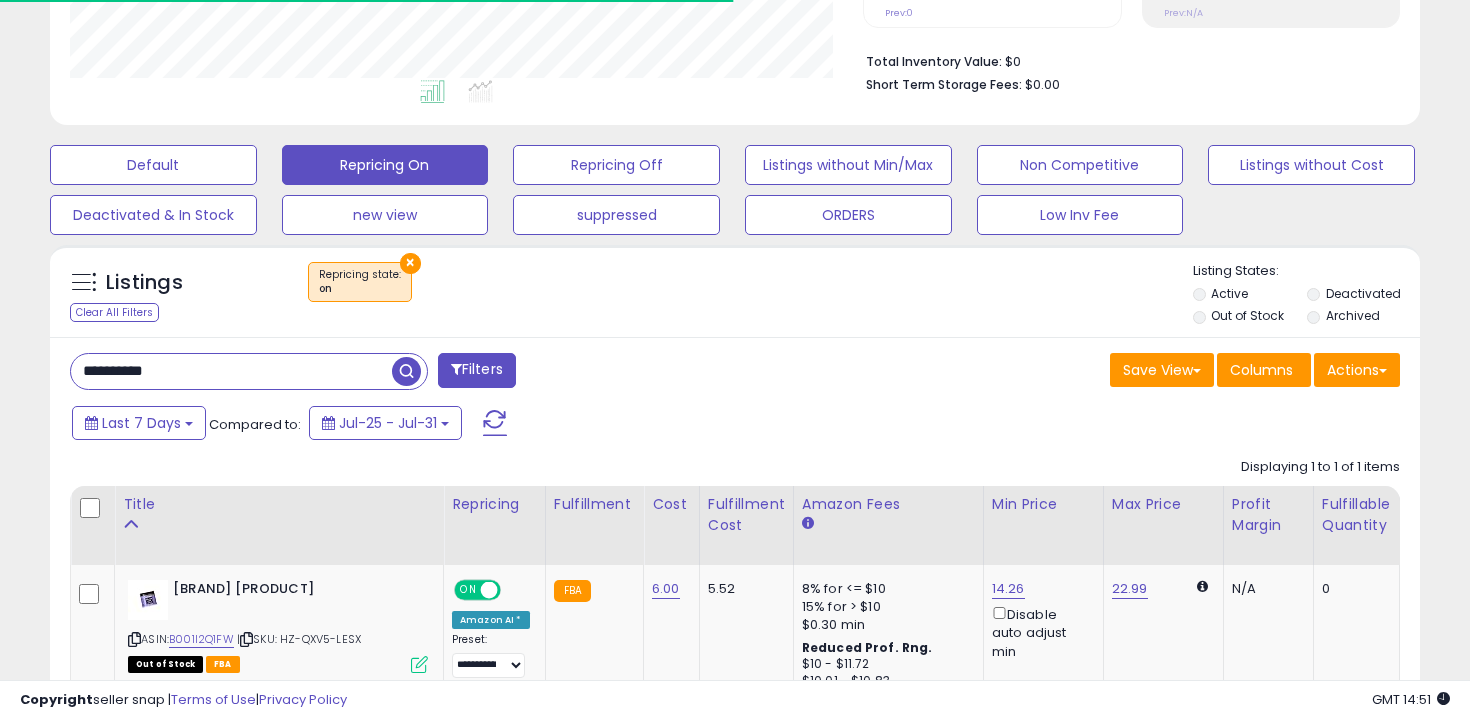 scroll, scrollTop: 620, scrollLeft: 0, axis: vertical 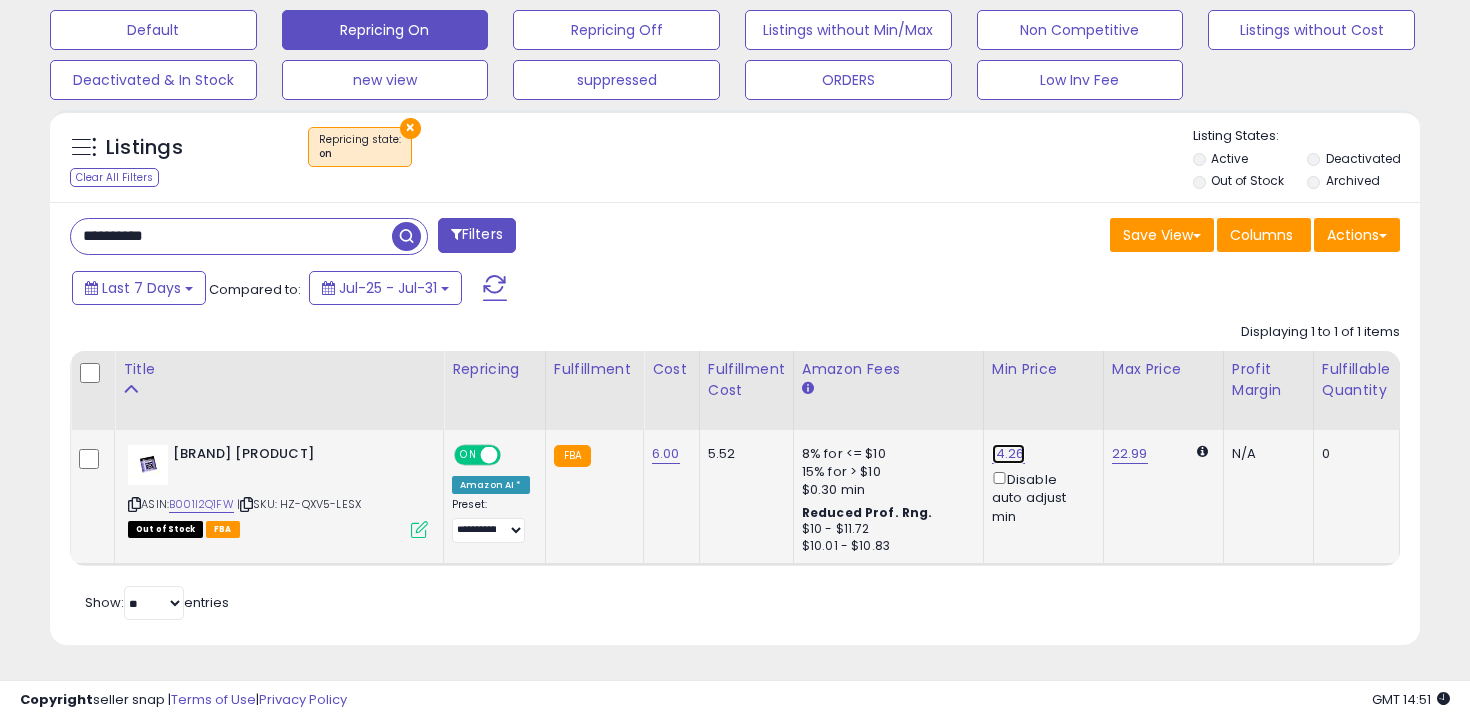 click on "14.26" at bounding box center [1008, 454] 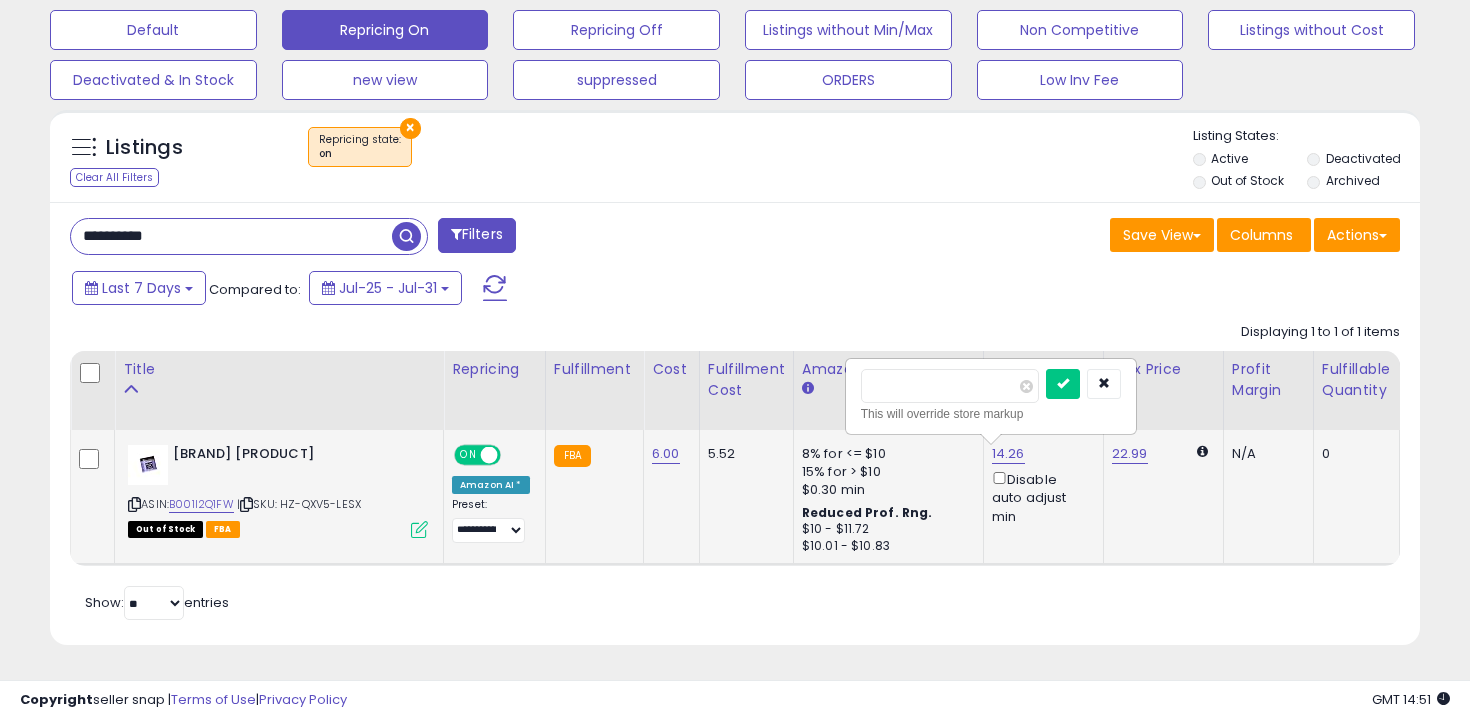 type on "*" 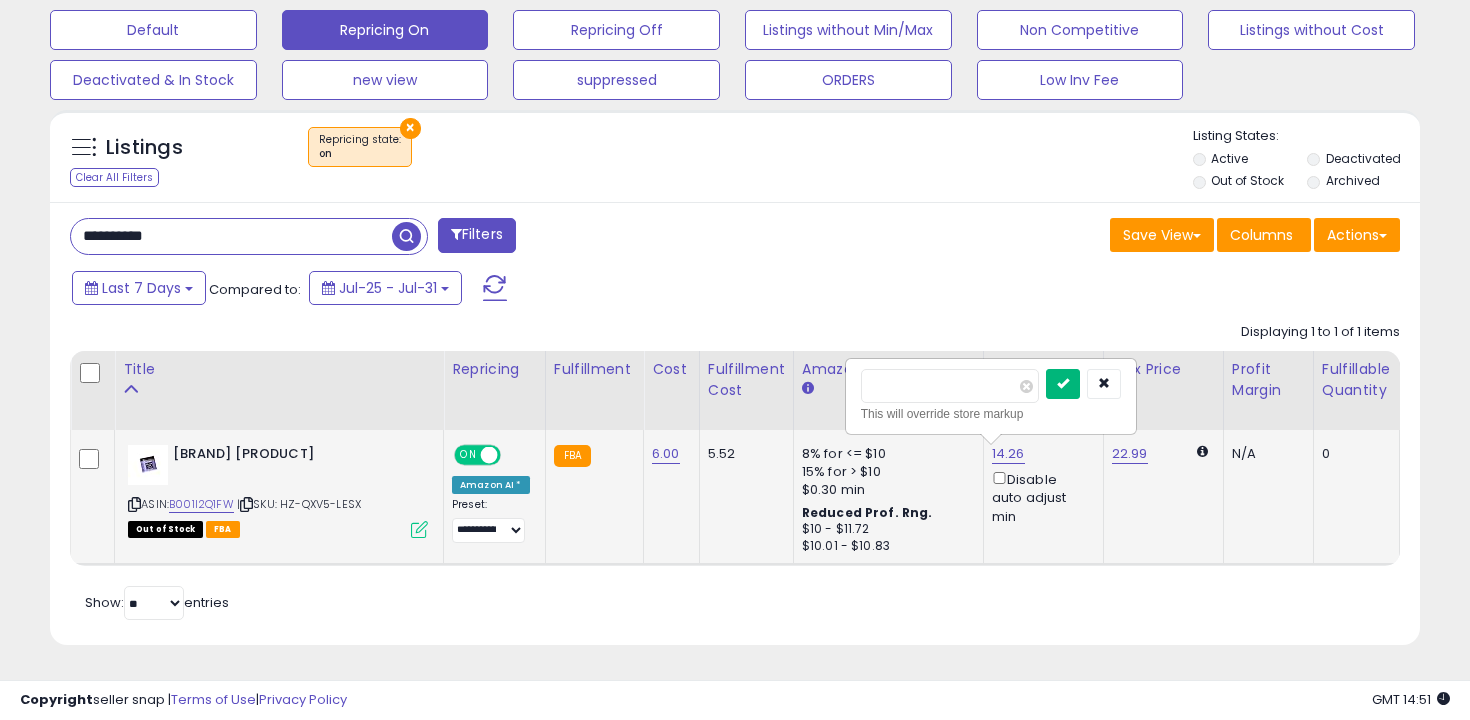 type on "*****" 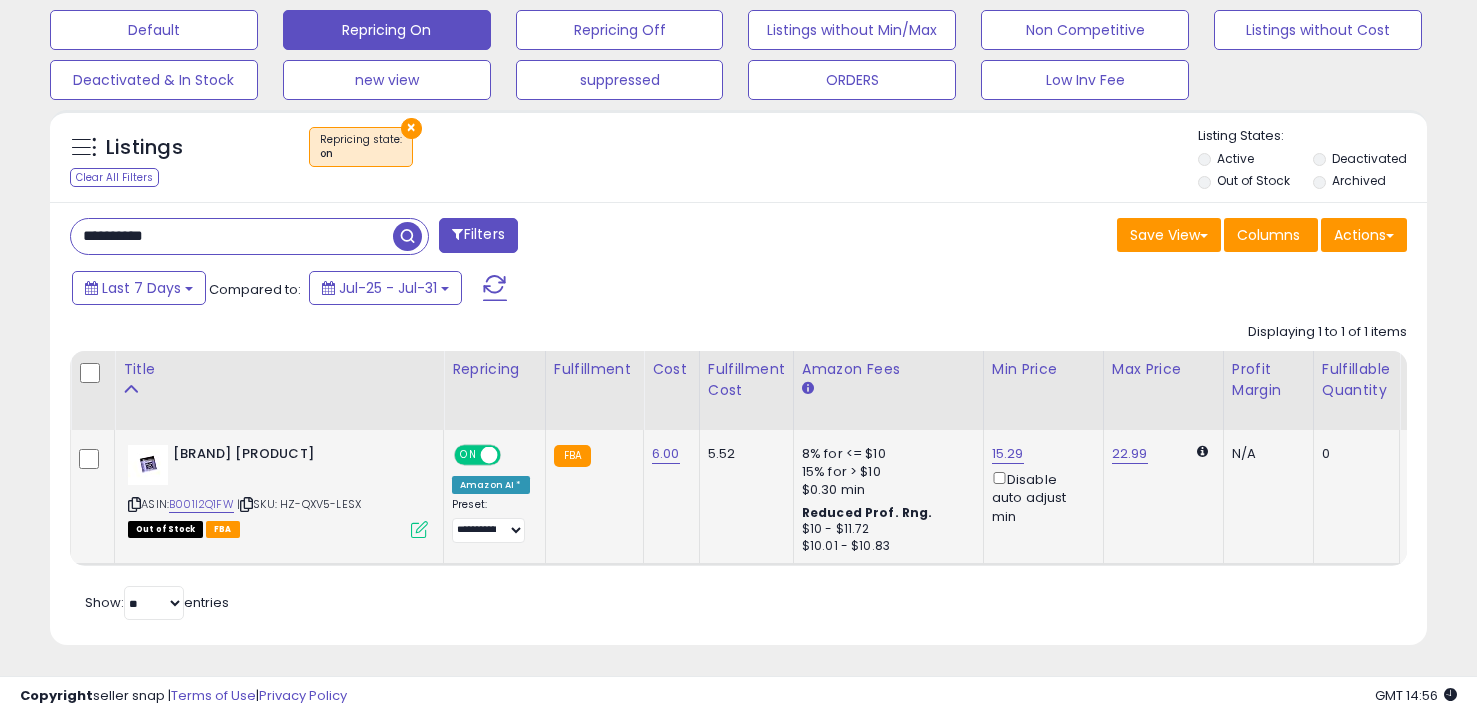 scroll, scrollTop: 999590, scrollLeft: 999202, axis: both 